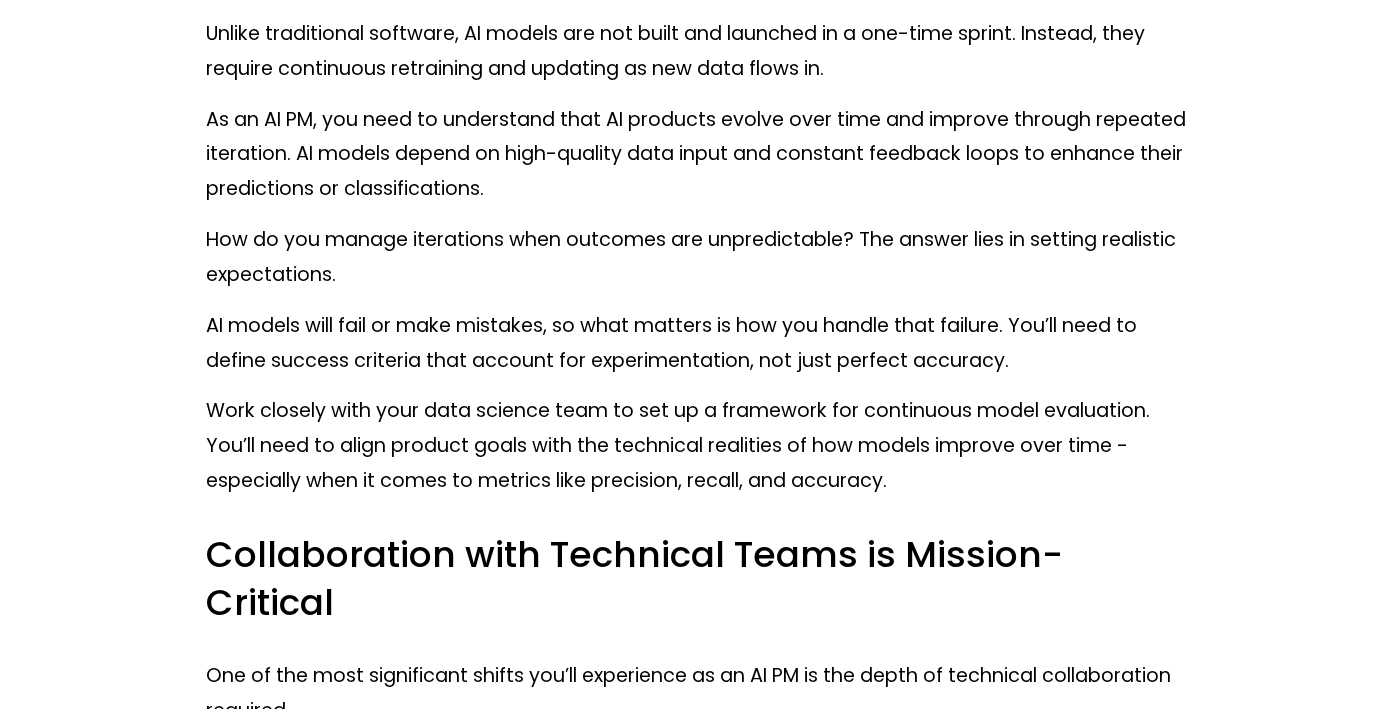 scroll, scrollTop: 2624, scrollLeft: 0, axis: vertical 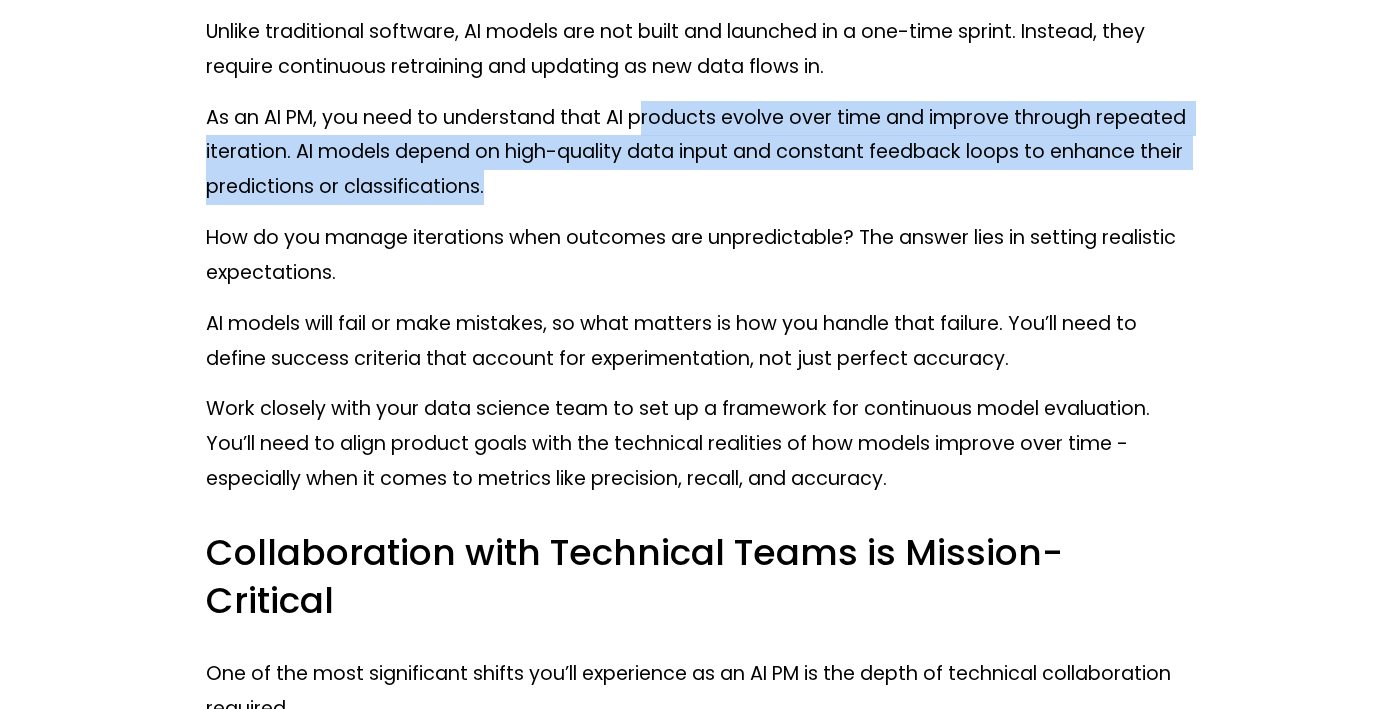 drag, startPoint x: 642, startPoint y: 159, endPoint x: 642, endPoint y: 223, distance: 64 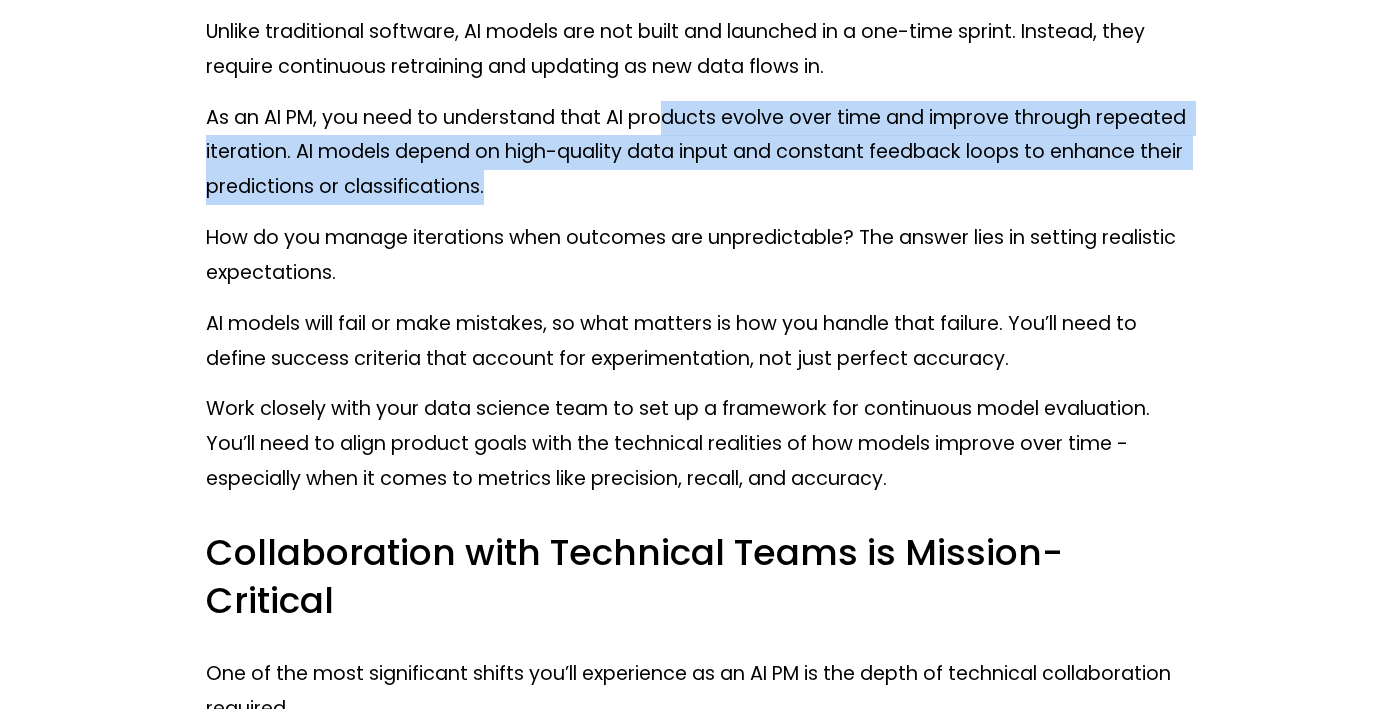 drag, startPoint x: 659, startPoint y: 142, endPoint x: 660, endPoint y: 225, distance: 83.00603 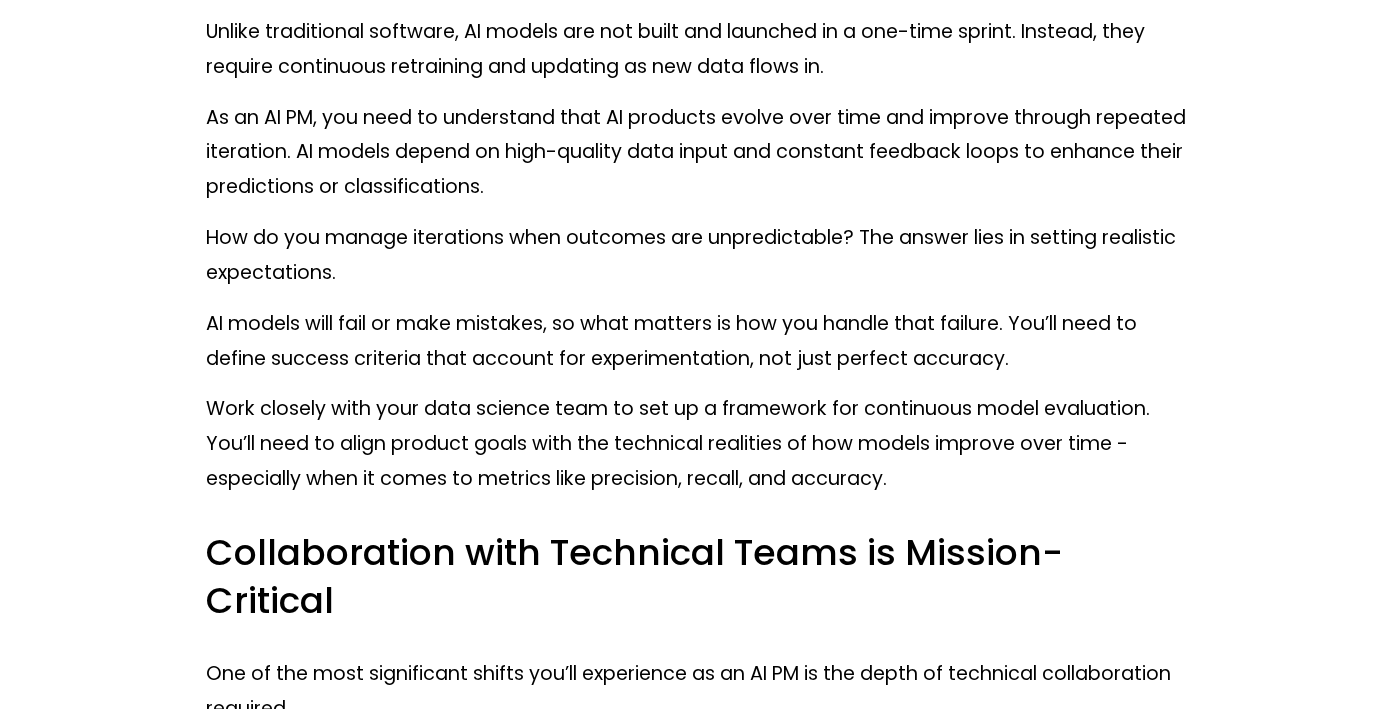 scroll, scrollTop: 2712, scrollLeft: 0, axis: vertical 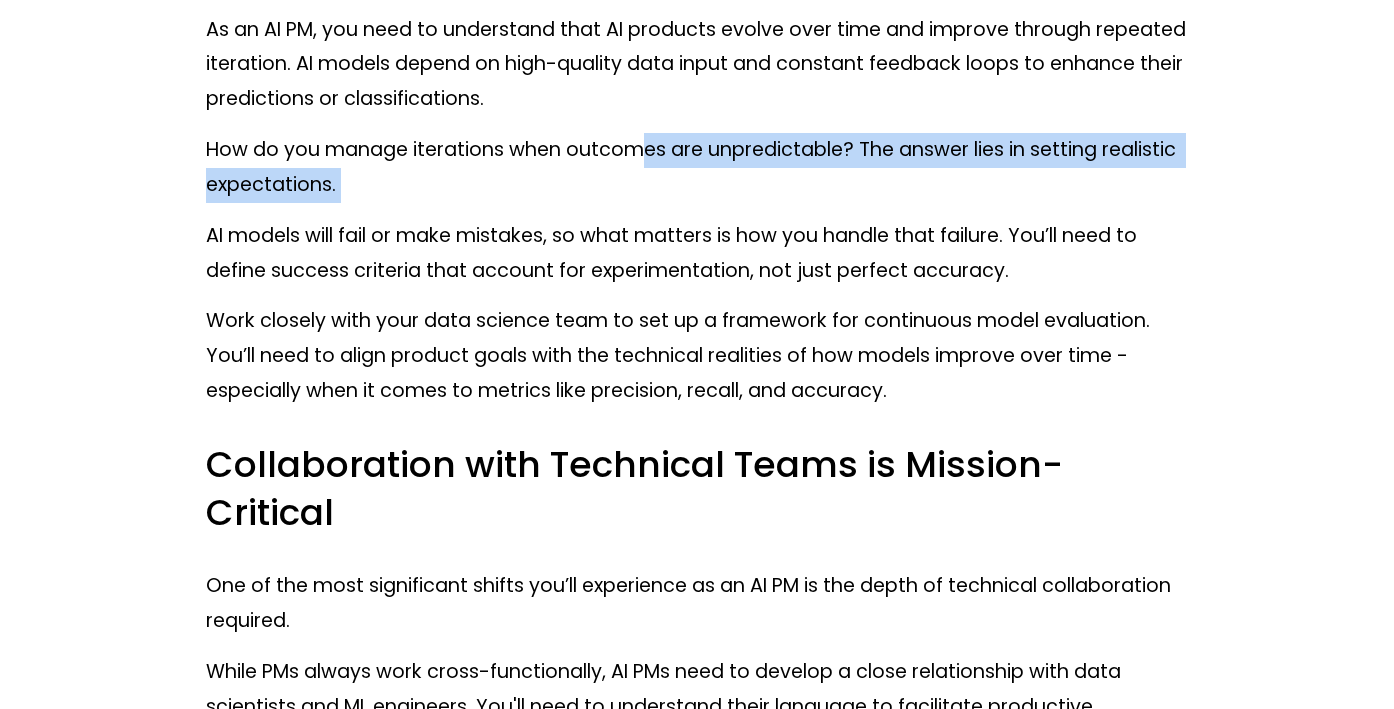 drag, startPoint x: 634, startPoint y: 176, endPoint x: 634, endPoint y: 246, distance: 70 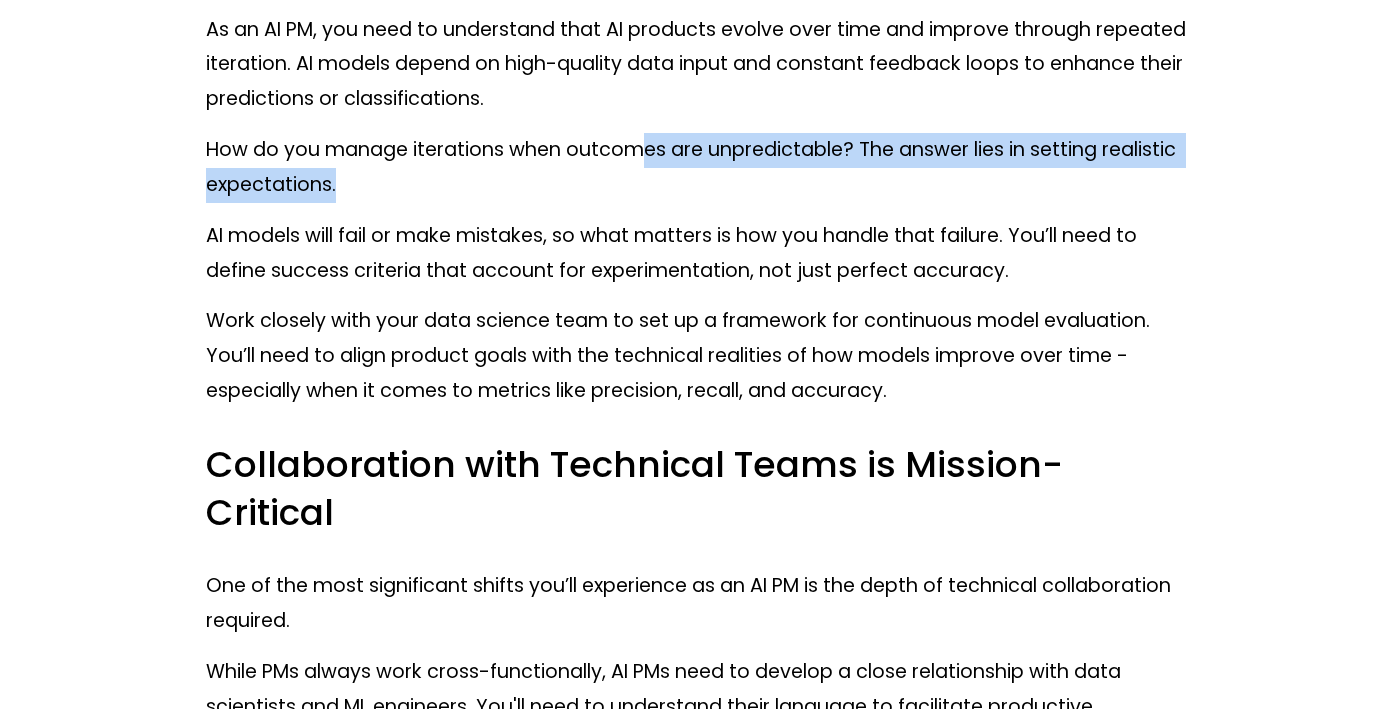 drag, startPoint x: 636, startPoint y: 180, endPoint x: 636, endPoint y: 240, distance: 60 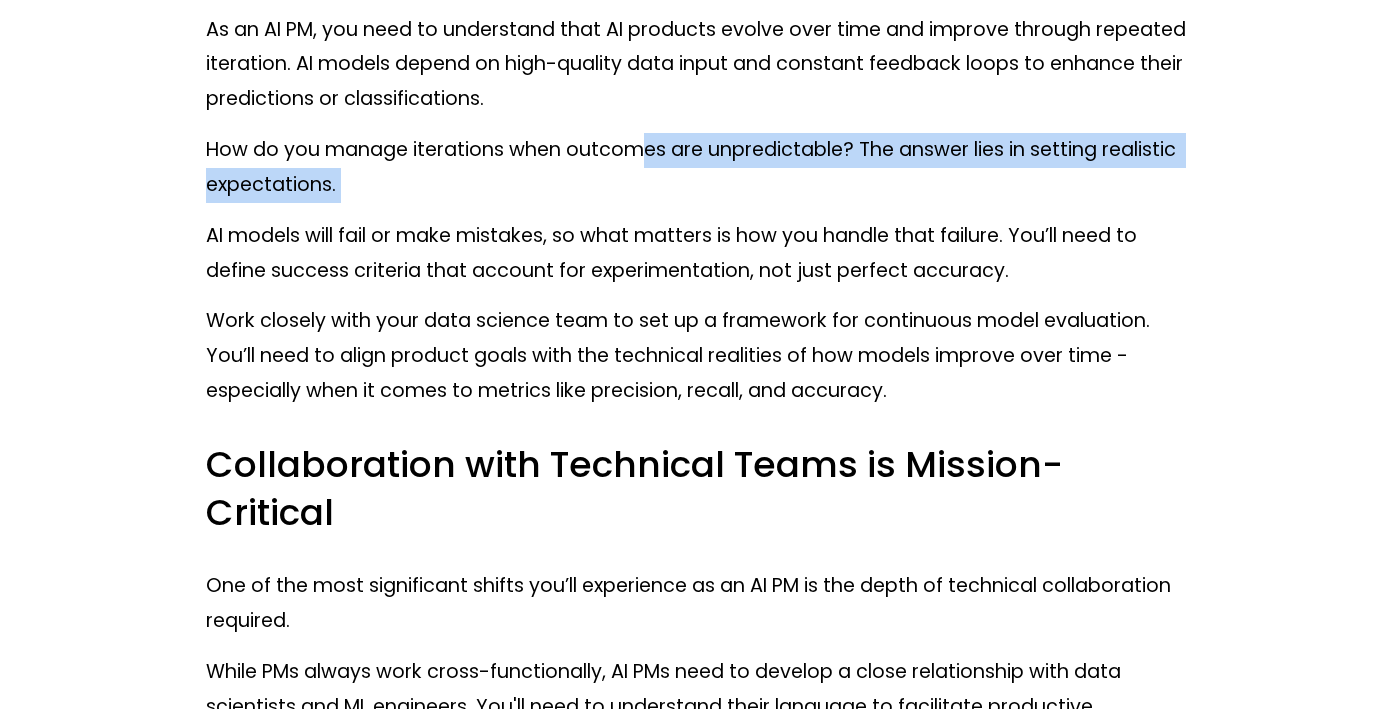 click on "Artificial Intelligence (AI) is rapidly transforming industries, and product management roles in this field are both in high demand and uniquely challenging. I’ve noticed that many early-career PMs are excited to pivot into AI, and I applaud this enthusiasm! But, I want to be clear: if you’re a product manager with strong skills but no direct experience in AI, the path to transitioning into AI product management requires targeted skill-building, strategic networking, and gaining experience in areas of AI that align with your career goals. In other words, it’s going to take hard, focused work to make it happen. But, it’ll be worth it. To help make this hard work a little bit easier, I’ve written this guide to help you navigate that transition, from understanding AI fundamentals to positioning yourself as a compelling AI PM candidate. What Makes AI Product Management Different? AI Products Are Data-Centric data . (how it’s collected, labeled, and processed)  is crucial.  experiments don’t  one" at bounding box center [697, 9522] 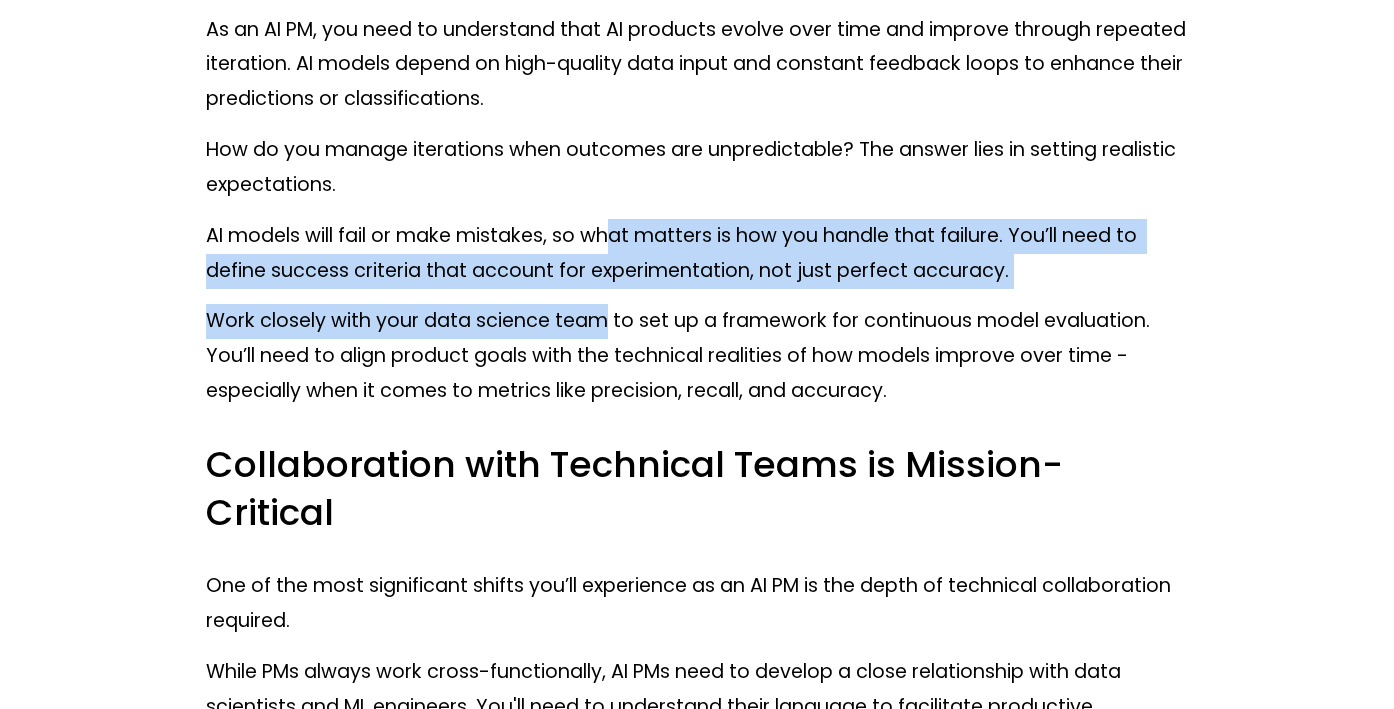 drag, startPoint x: 617, startPoint y: 279, endPoint x: 609, endPoint y: 382, distance: 103.31021 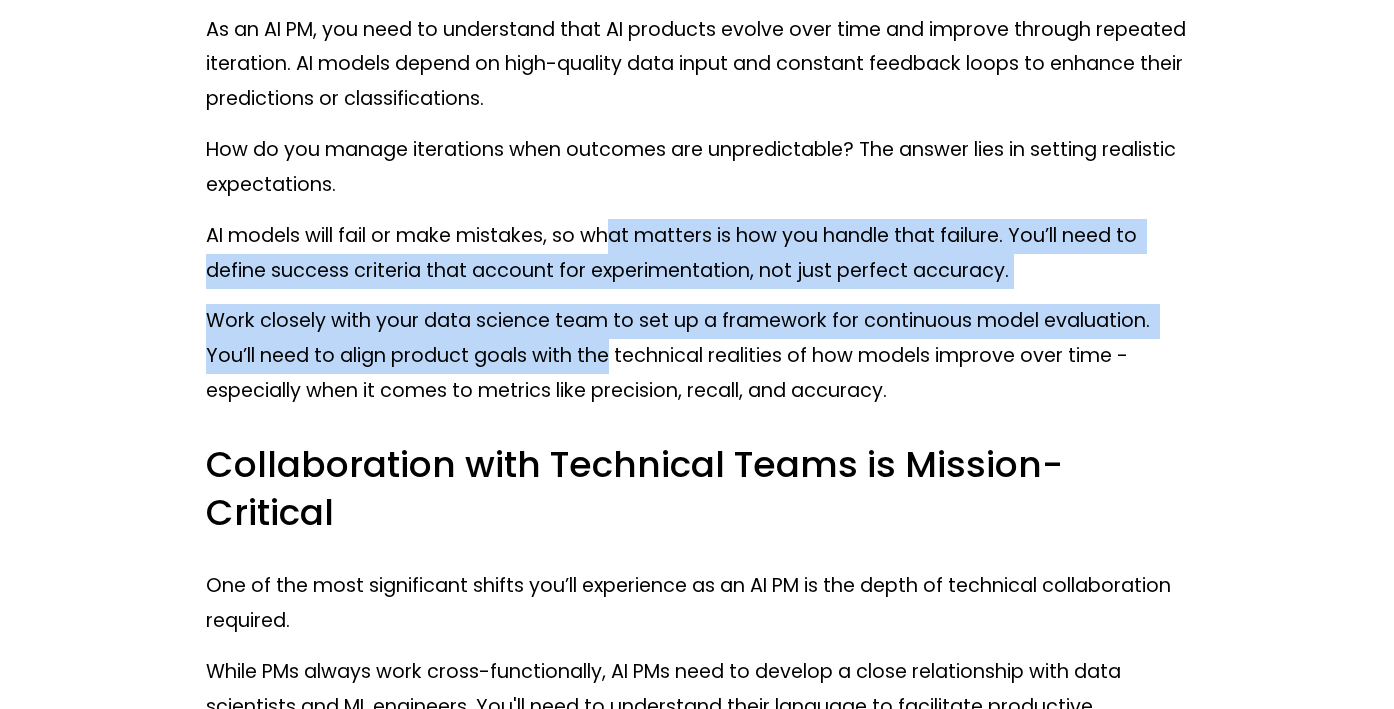 click on "Work closely with your data science team to set up a framework for continuous model evaluation. You’ll need to align product goals with the technical realities of how models improve over time - especially when it comes to metrics like precision, recall, and accuracy." at bounding box center (697, 356) 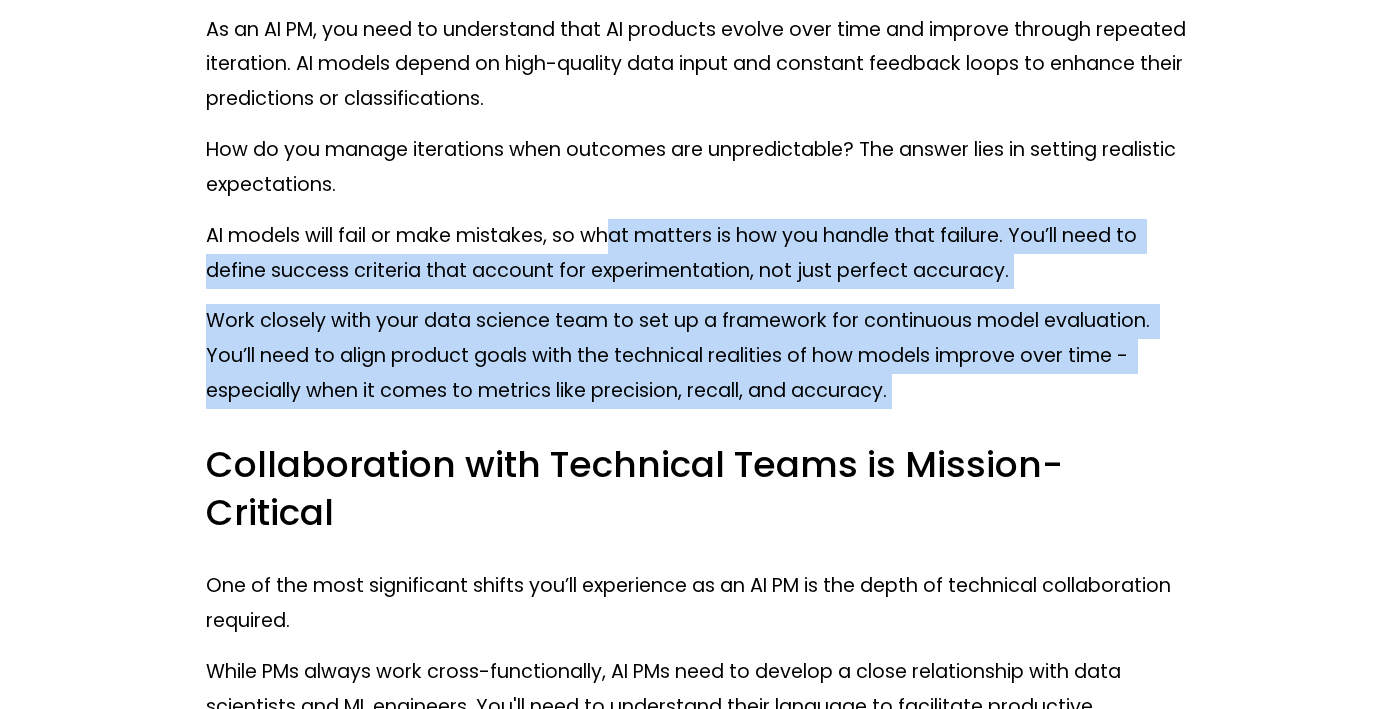 drag, startPoint x: 609, startPoint y: 276, endPoint x: 594, endPoint y: 471, distance: 195.57607 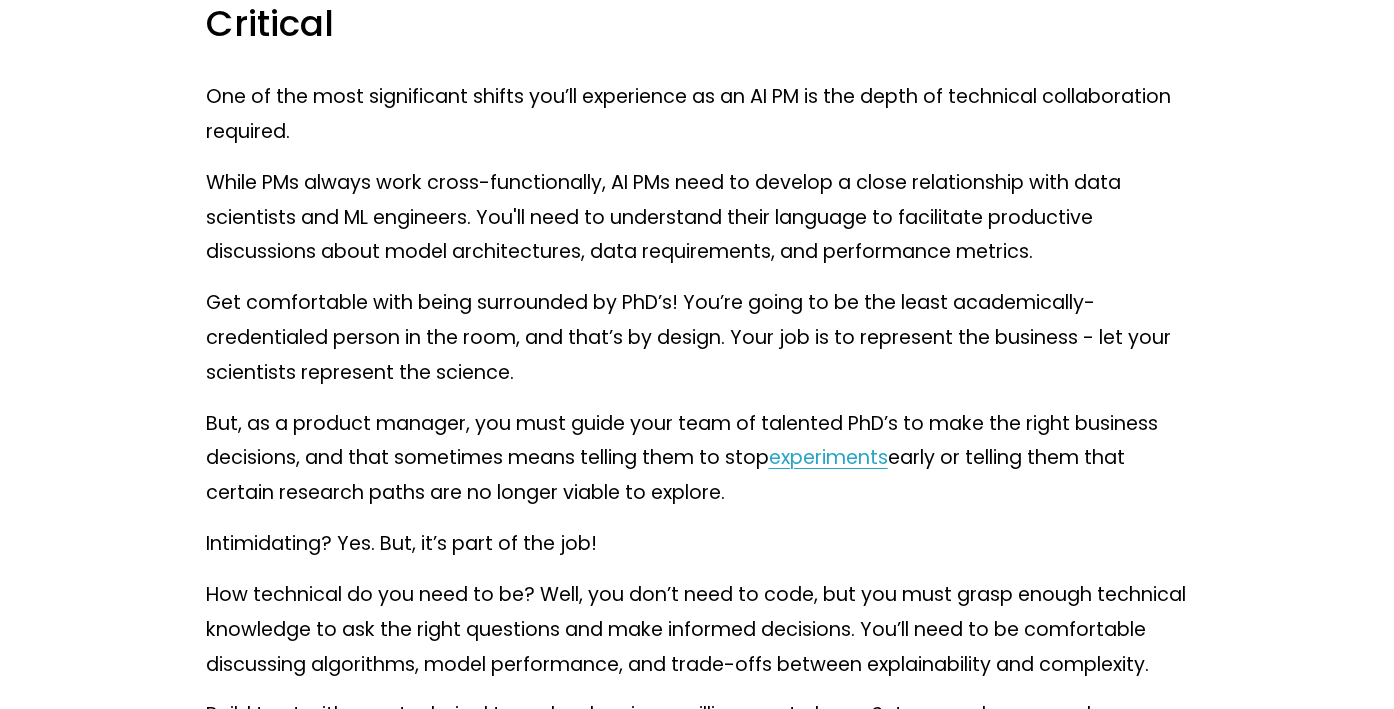 scroll, scrollTop: 3203, scrollLeft: 0, axis: vertical 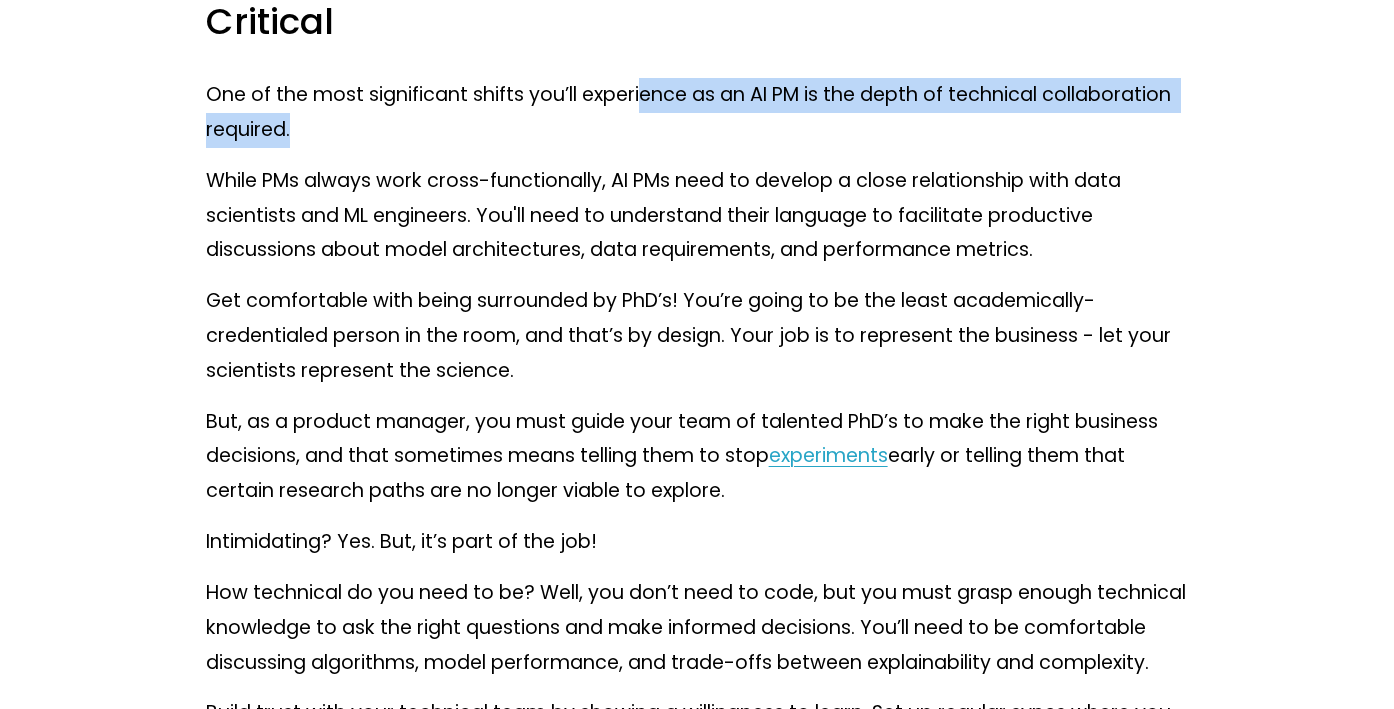drag, startPoint x: 639, startPoint y: 123, endPoint x: 639, endPoint y: 148, distance: 25 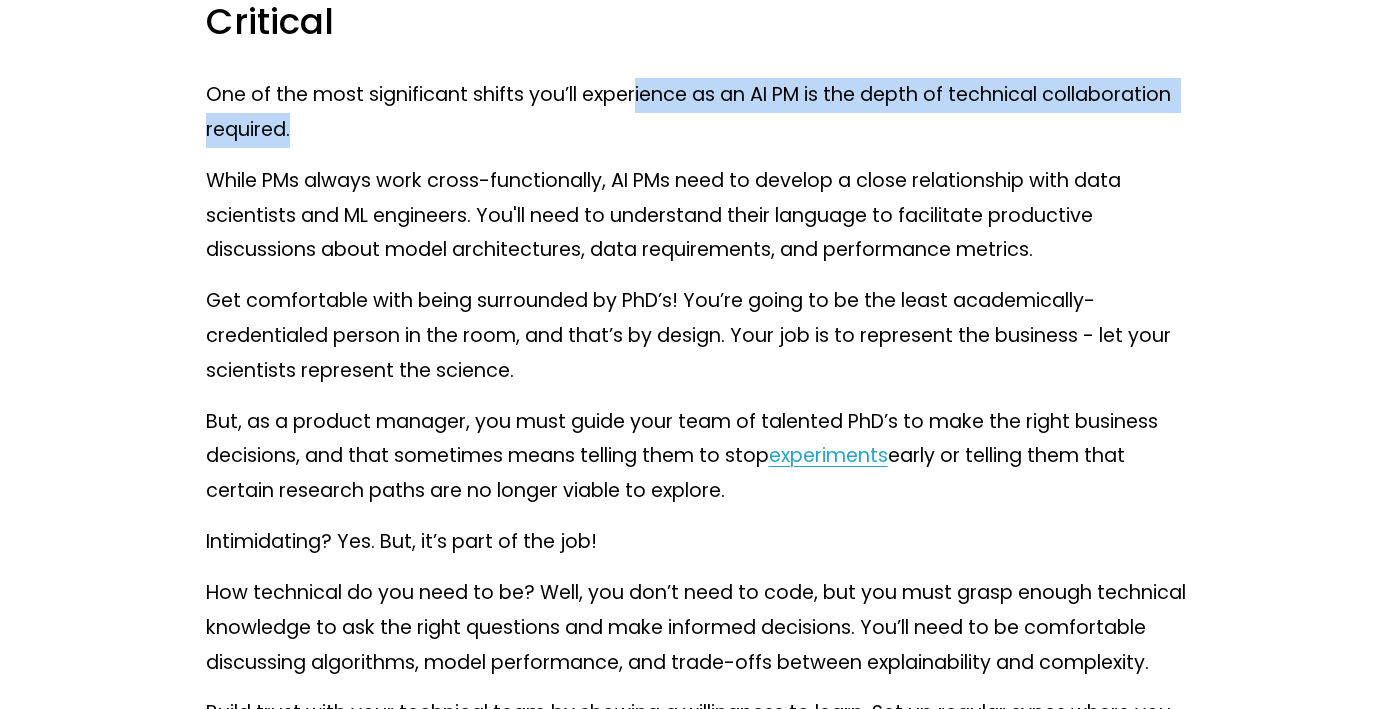 drag, startPoint x: 632, startPoint y: 126, endPoint x: 632, endPoint y: 171, distance: 45 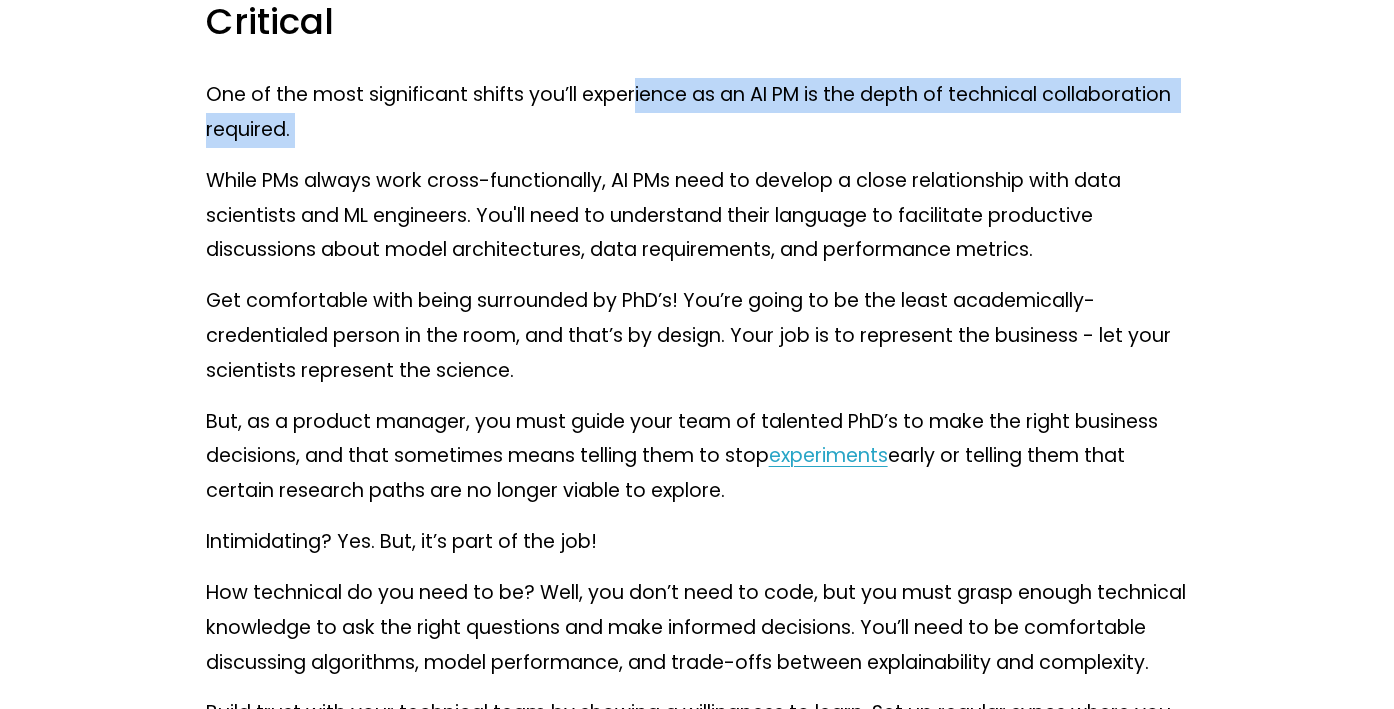 drag, startPoint x: 631, startPoint y: 129, endPoint x: 631, endPoint y: 184, distance: 55 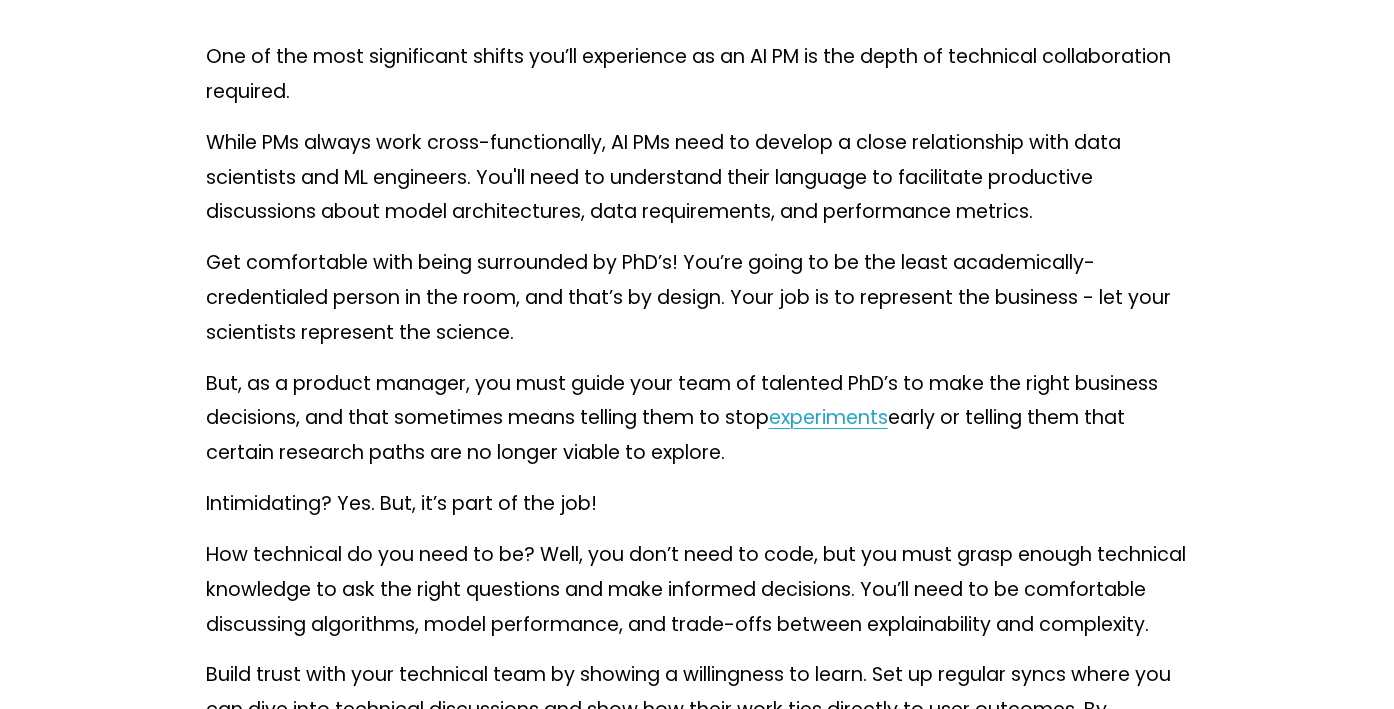 scroll, scrollTop: 3255, scrollLeft: 0, axis: vertical 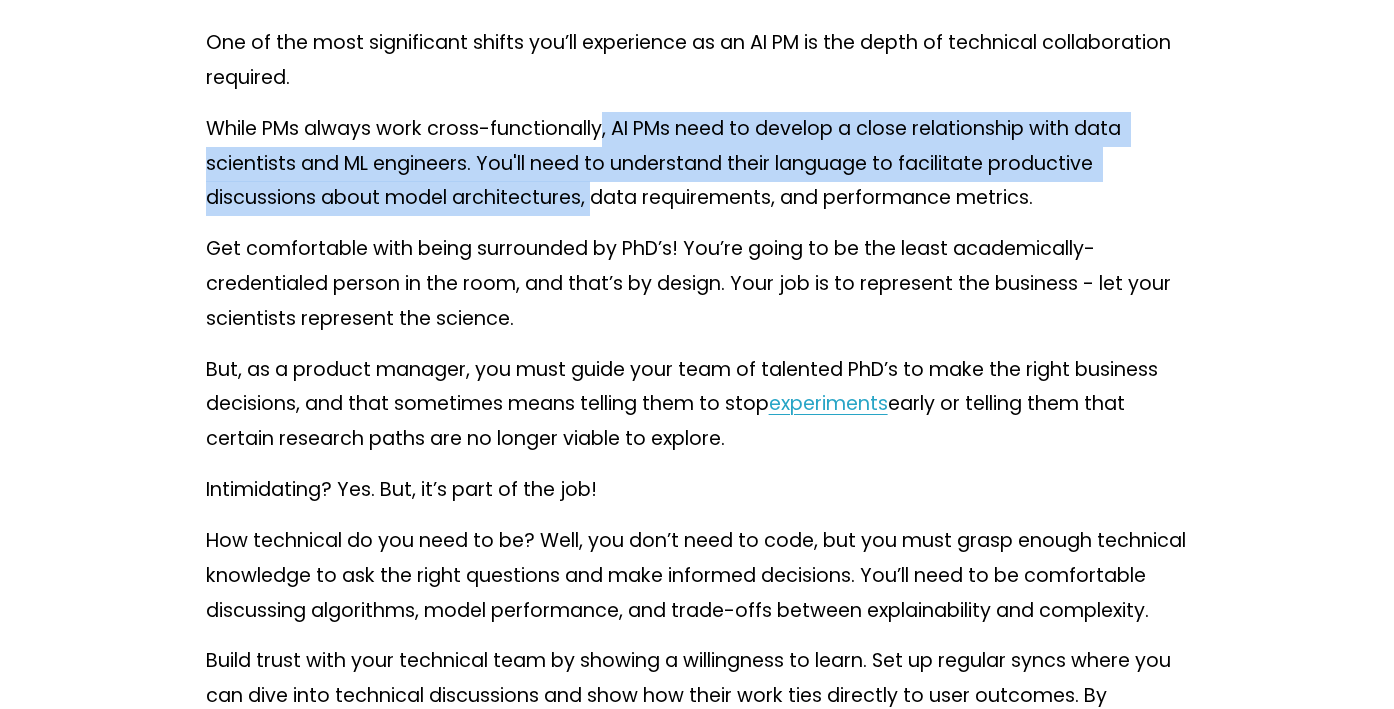 drag, startPoint x: 602, startPoint y: 162, endPoint x: 595, endPoint y: 237, distance: 75.32596 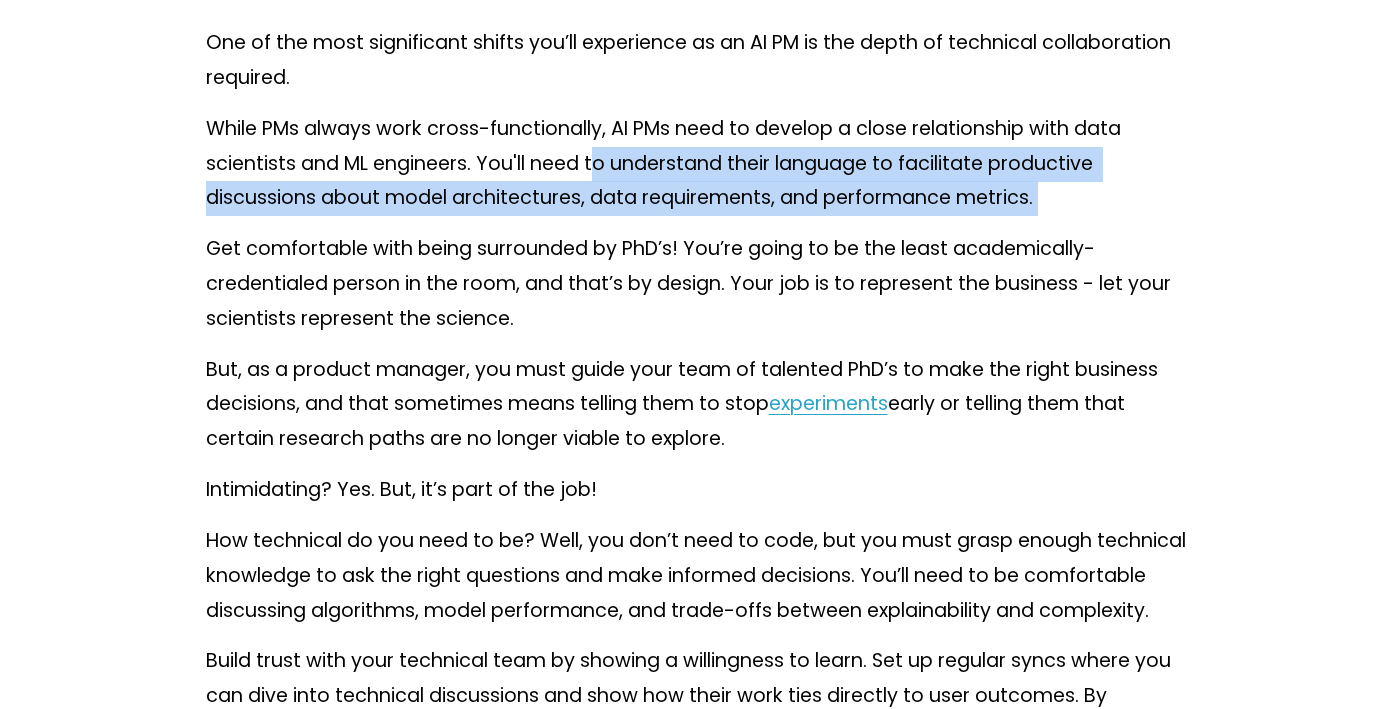 drag, startPoint x: 597, startPoint y: 203, endPoint x: 597, endPoint y: 265, distance: 62 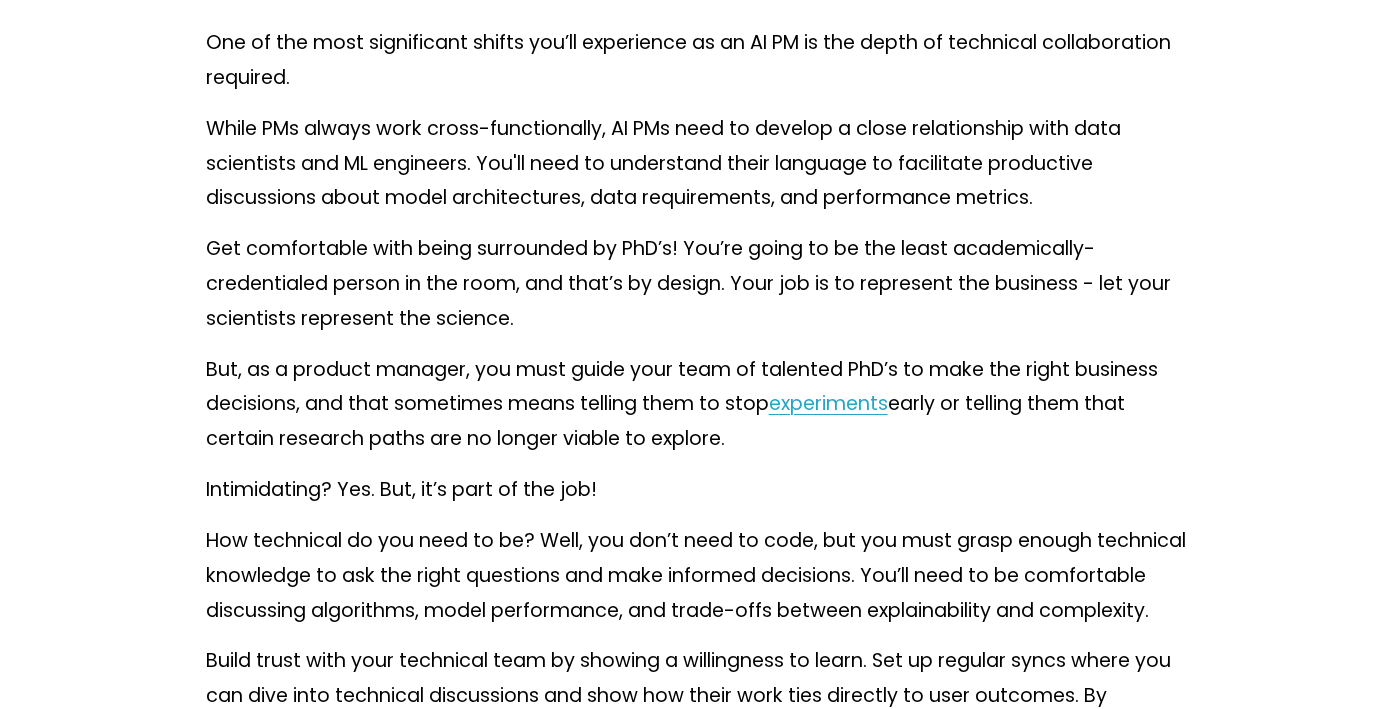 scroll, scrollTop: 3313, scrollLeft: 0, axis: vertical 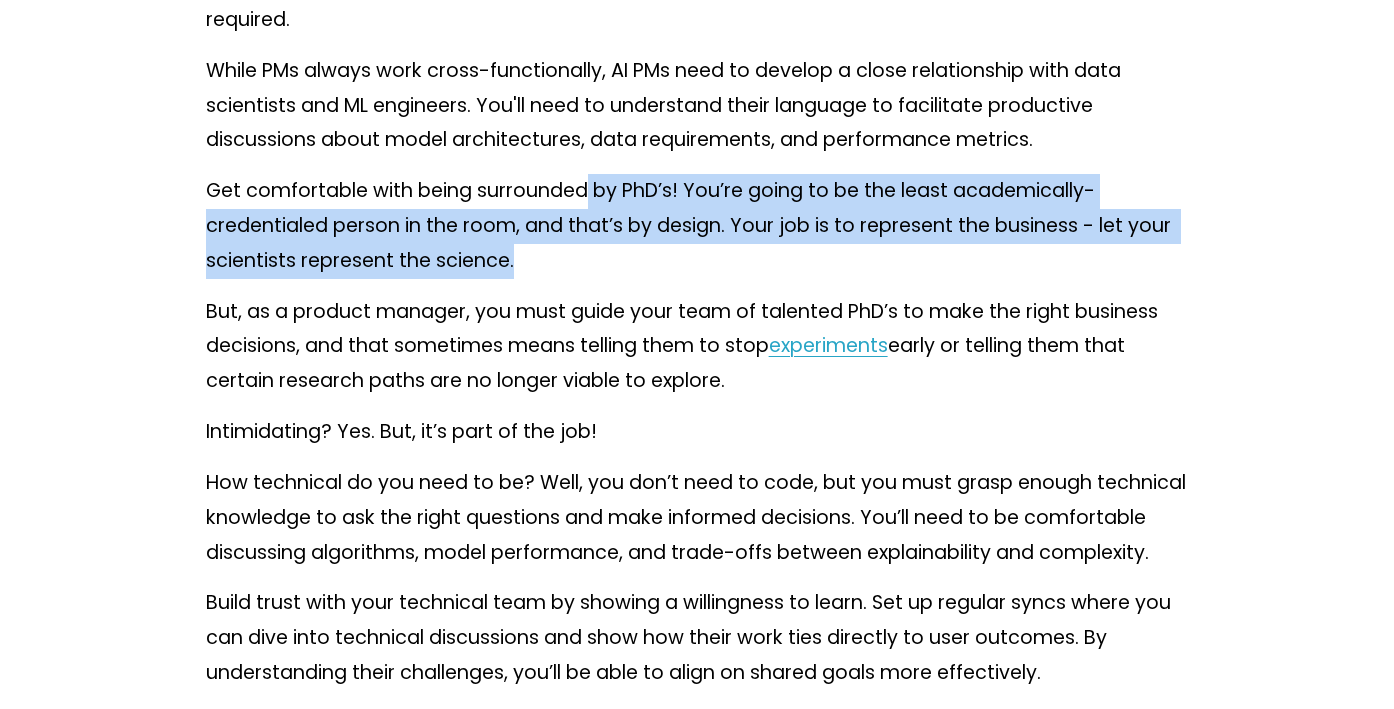drag, startPoint x: 587, startPoint y: 234, endPoint x: 587, endPoint y: 282, distance: 48 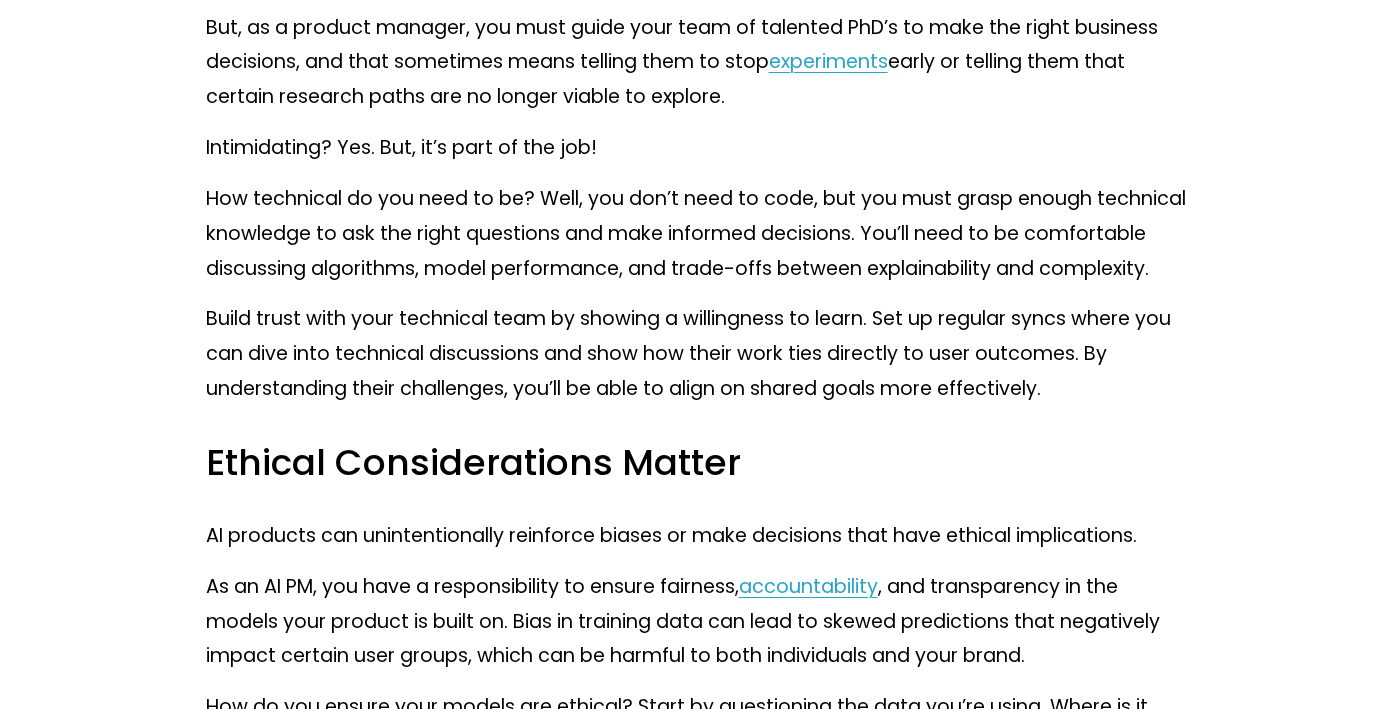 scroll, scrollTop: 3599, scrollLeft: 0, axis: vertical 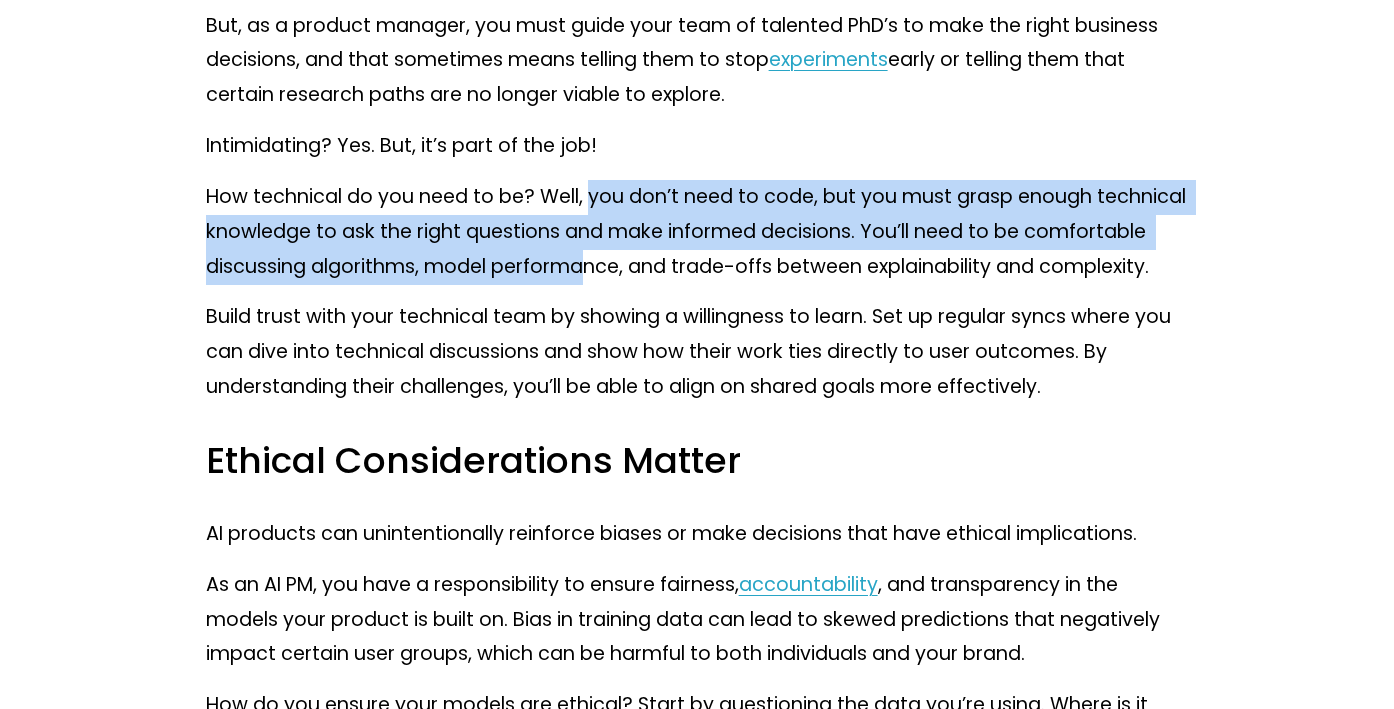 drag, startPoint x: 592, startPoint y: 225, endPoint x: 591, endPoint y: 303, distance: 78.00641 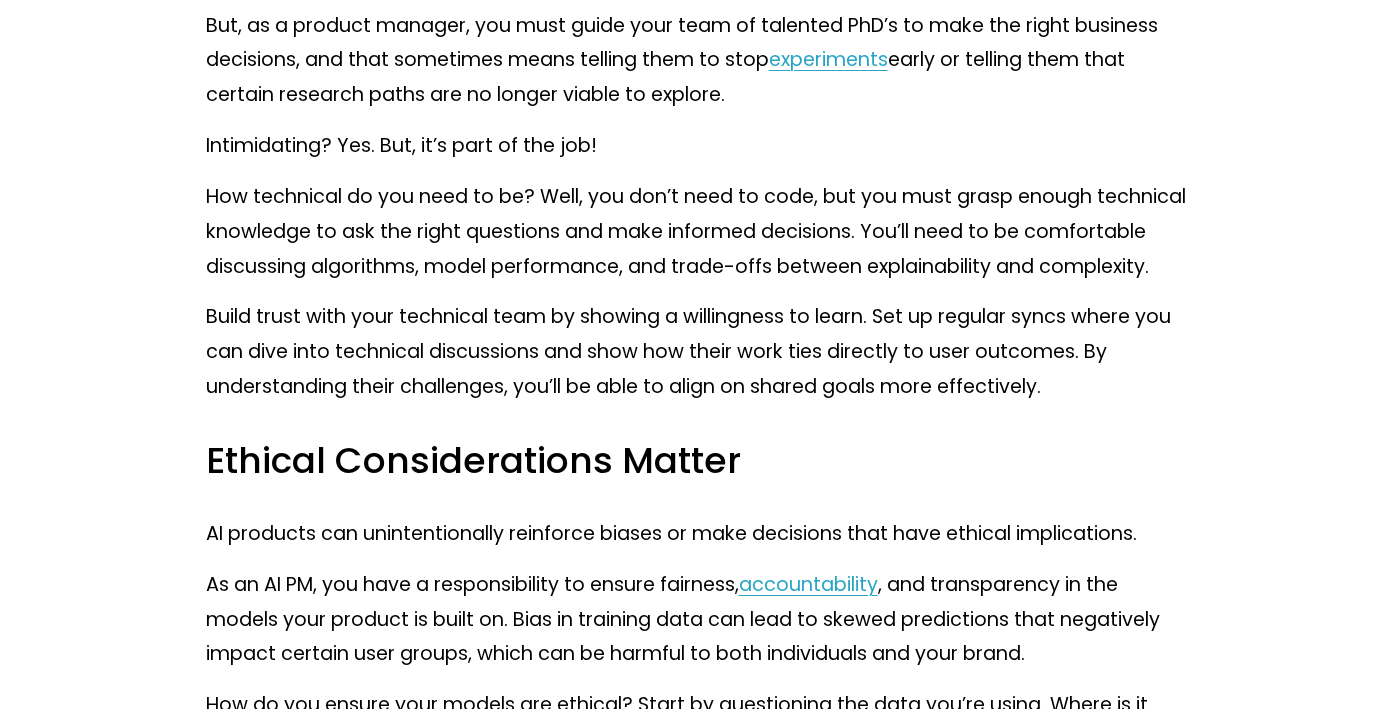 drag, startPoint x: 584, startPoint y: 214, endPoint x: 583, endPoint y: 315, distance: 101.00495 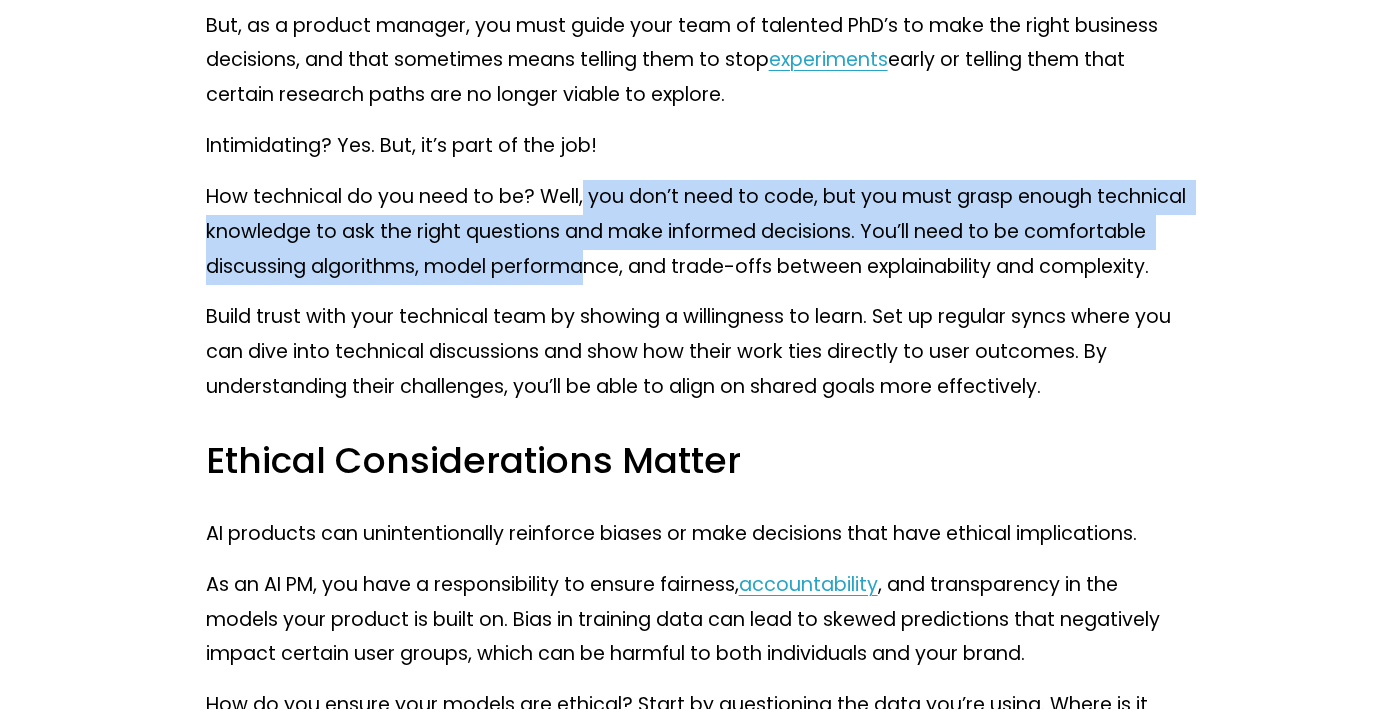 drag, startPoint x: 585, startPoint y: 245, endPoint x: 585, endPoint y: 311, distance: 66 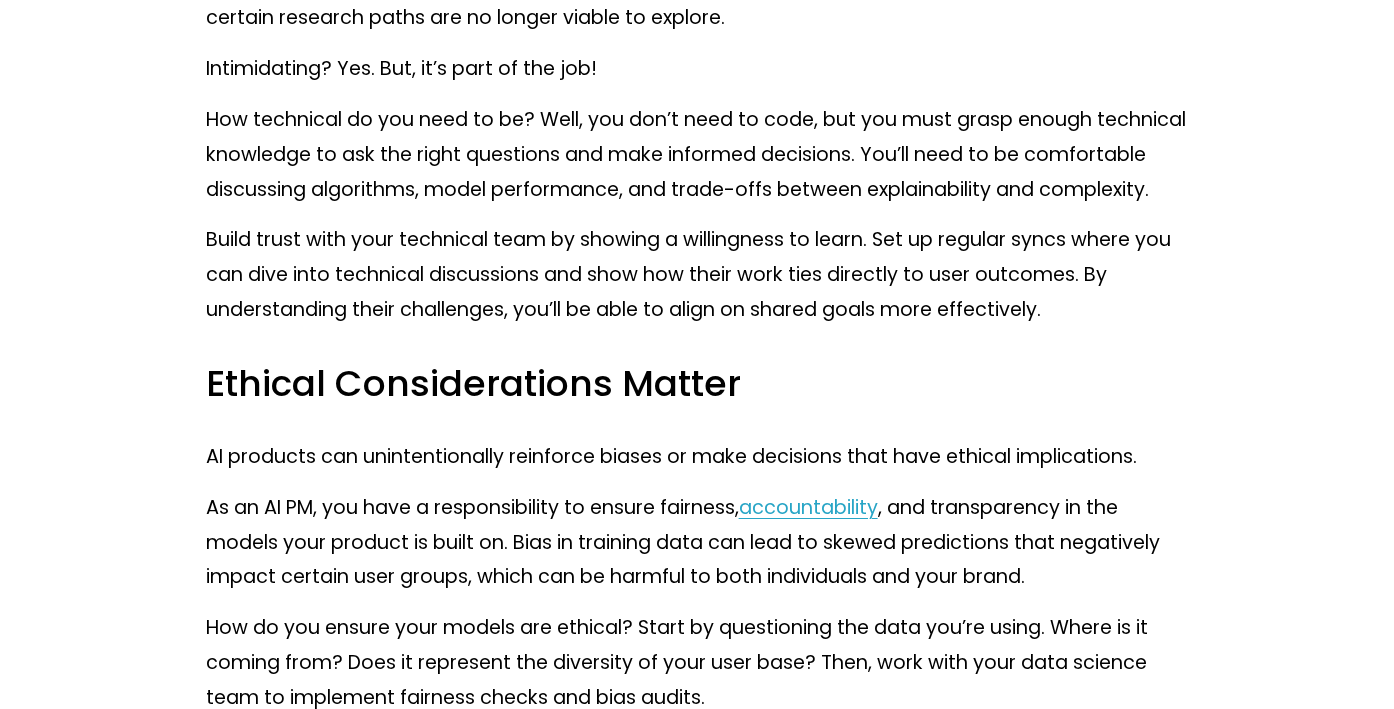 scroll, scrollTop: 3686, scrollLeft: 0, axis: vertical 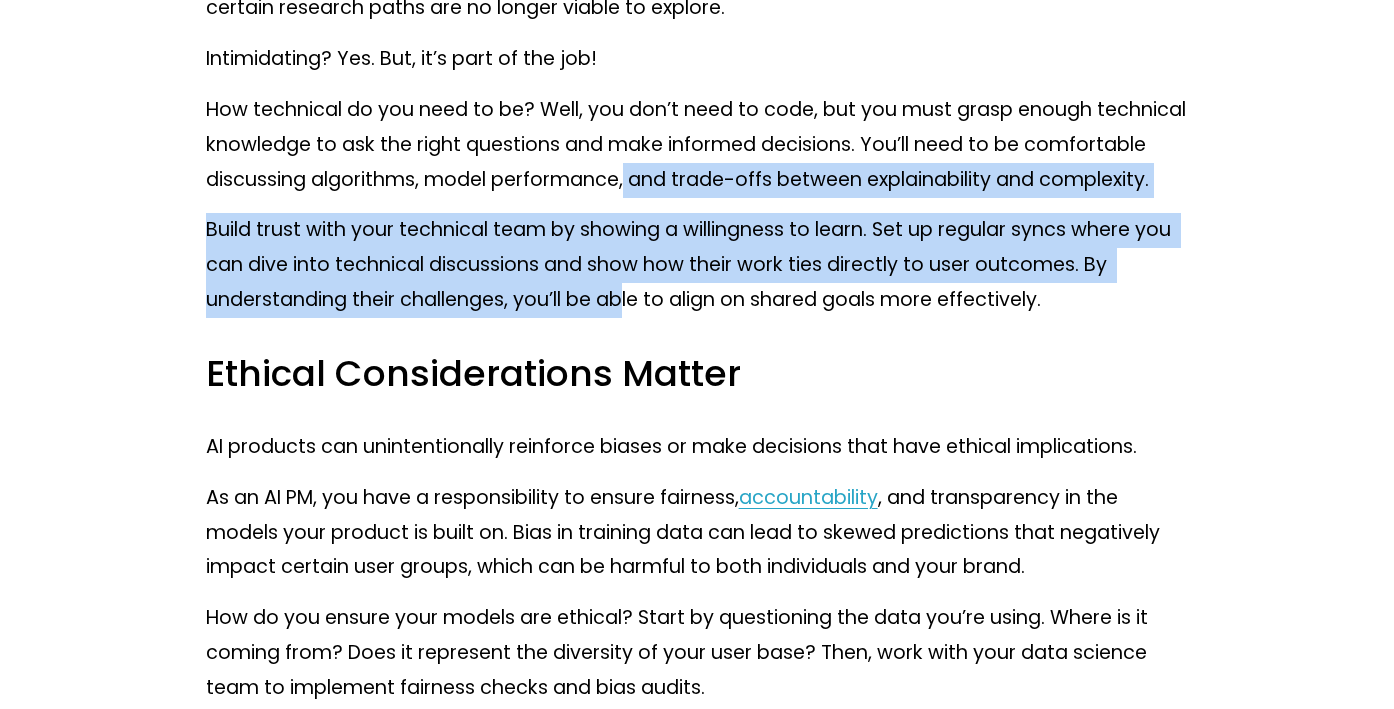 drag, startPoint x: 625, startPoint y: 224, endPoint x: 625, endPoint y: 343, distance: 119 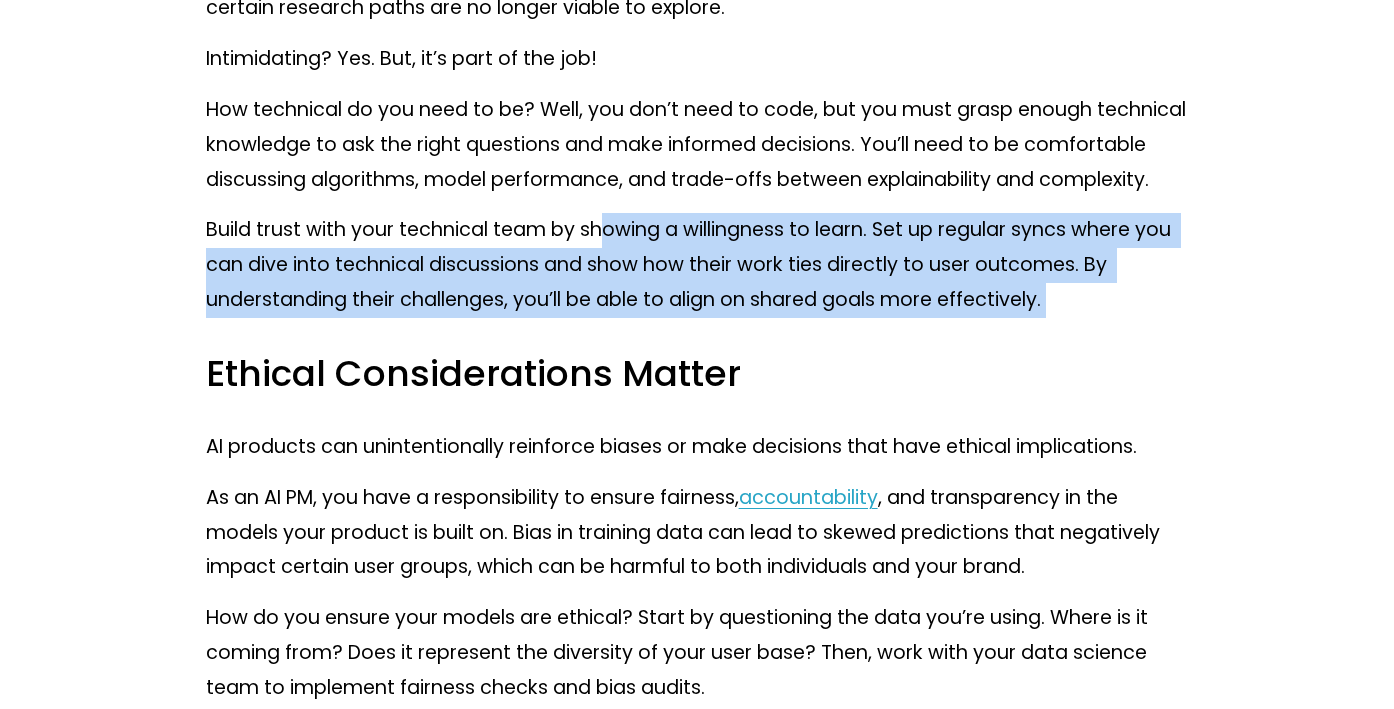 drag, startPoint x: 605, startPoint y: 279, endPoint x: 605, endPoint y: 374, distance: 95 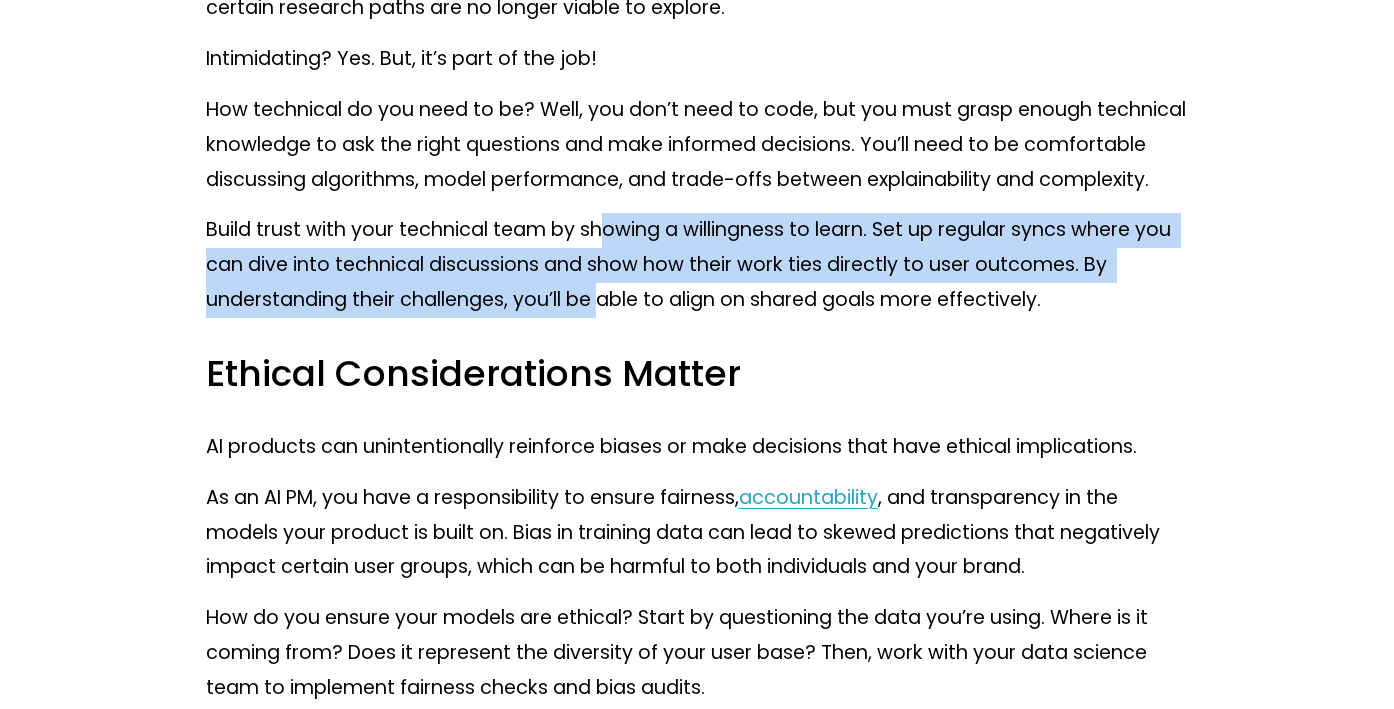 drag, startPoint x: 600, startPoint y: 259, endPoint x: 600, endPoint y: 345, distance: 86 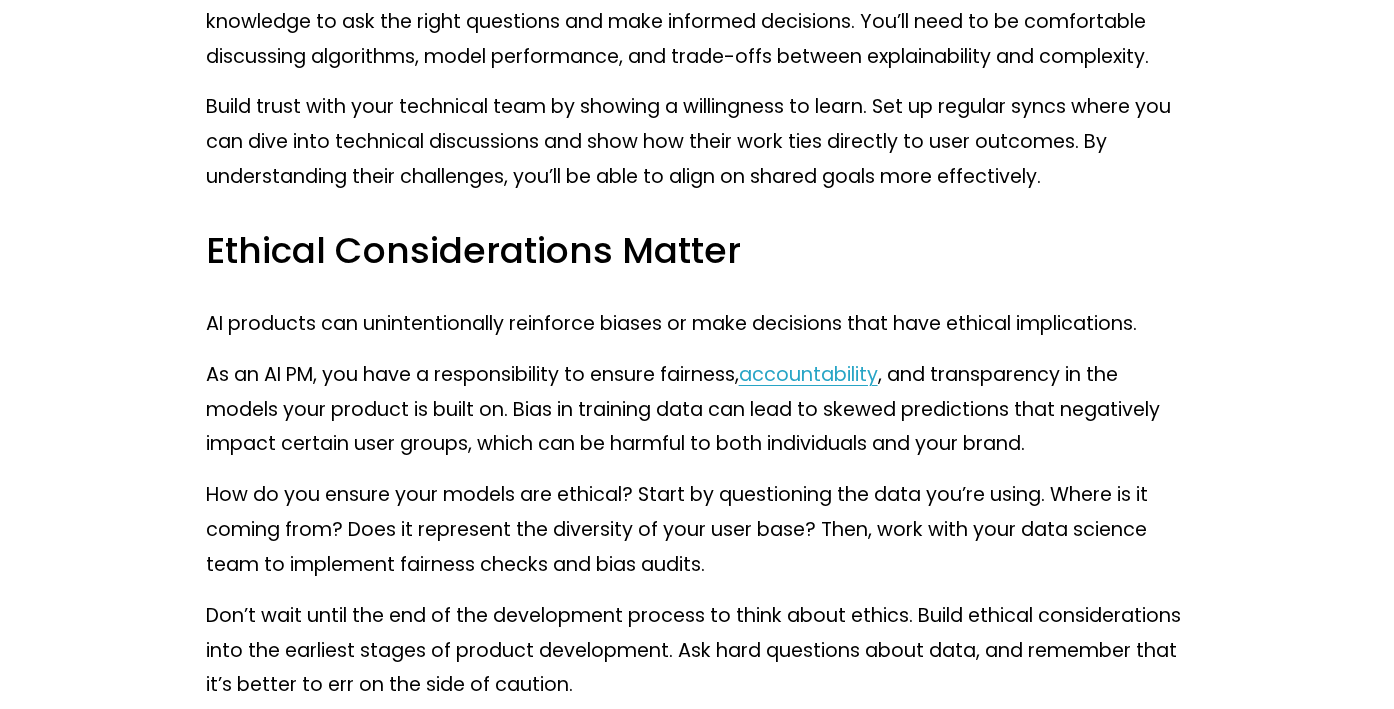 scroll, scrollTop: 3862, scrollLeft: 0, axis: vertical 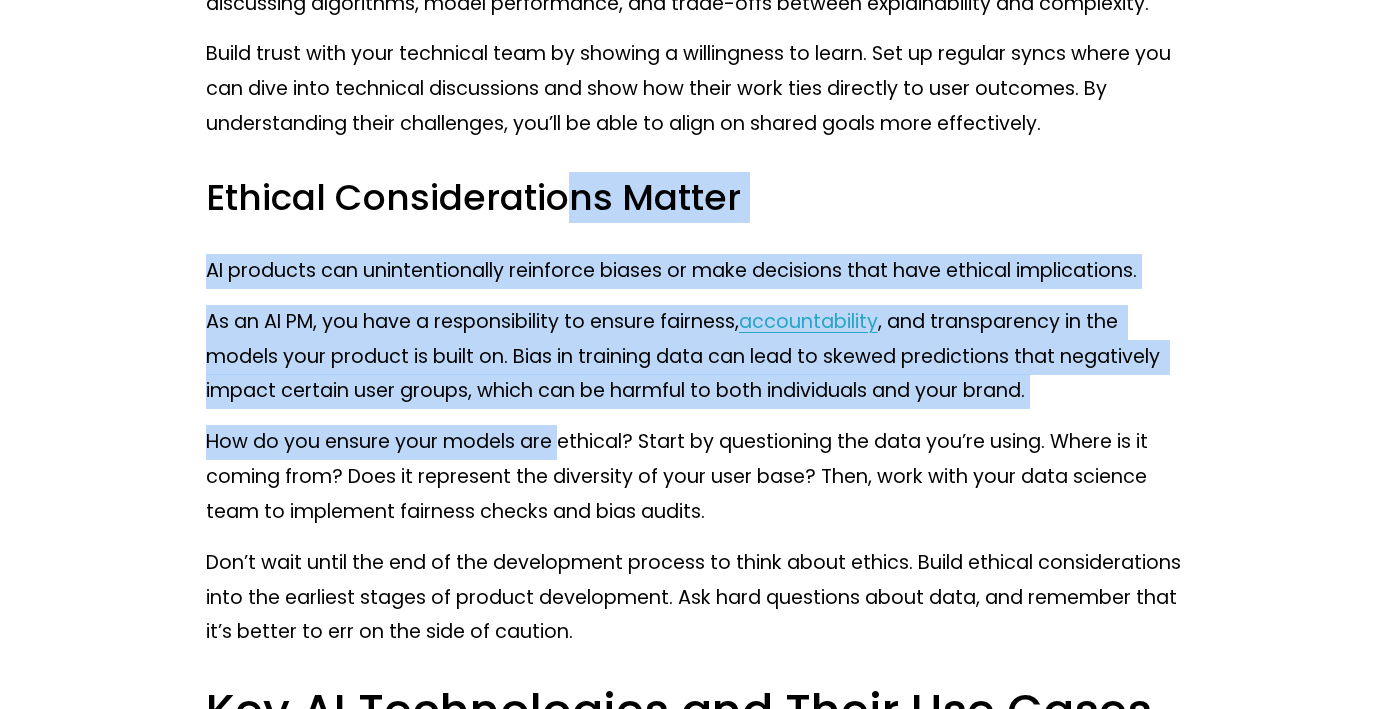drag, startPoint x: 570, startPoint y: 231, endPoint x: 552, endPoint y: 504, distance: 273.59277 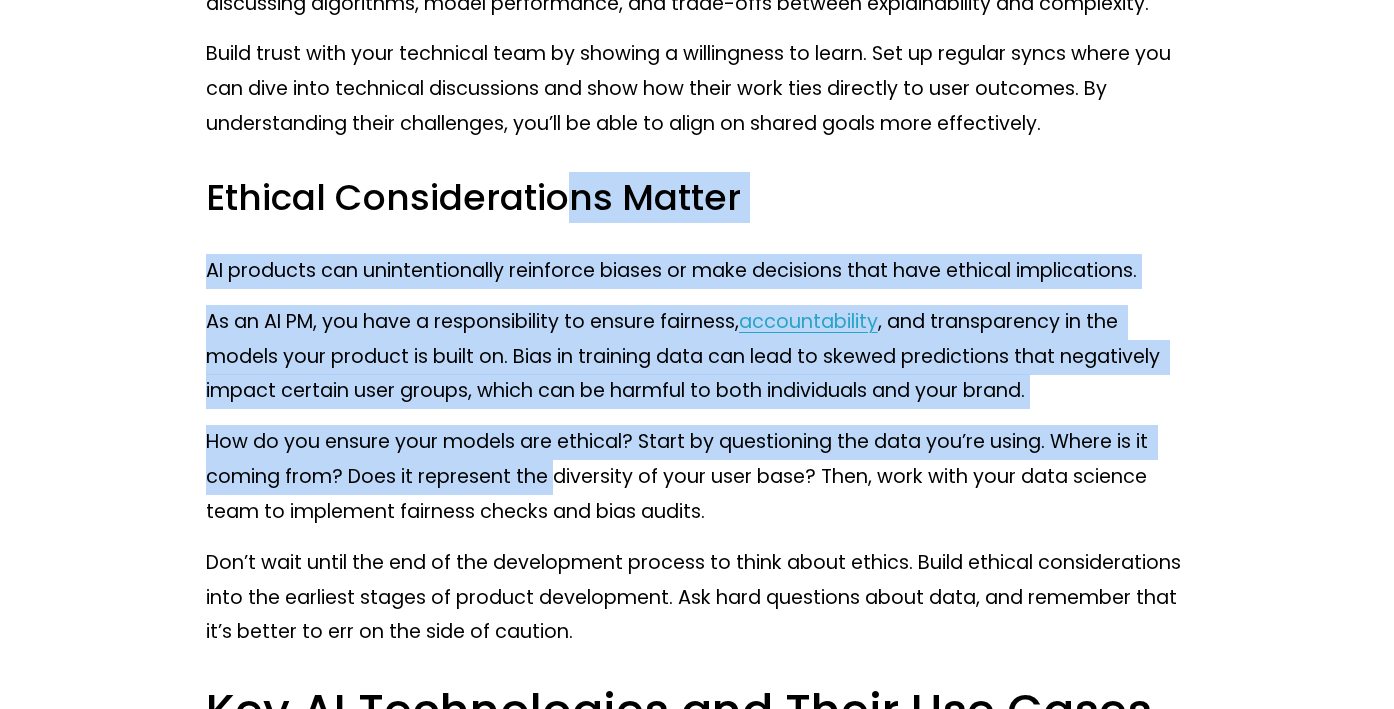 click on "How do you ensure your models are ethical? Start by questioning the data you’re using. Where is it coming from? Does it represent the diversity of your user base? Then, work with your data science team to implement fairness checks and bias audits." at bounding box center [697, 477] 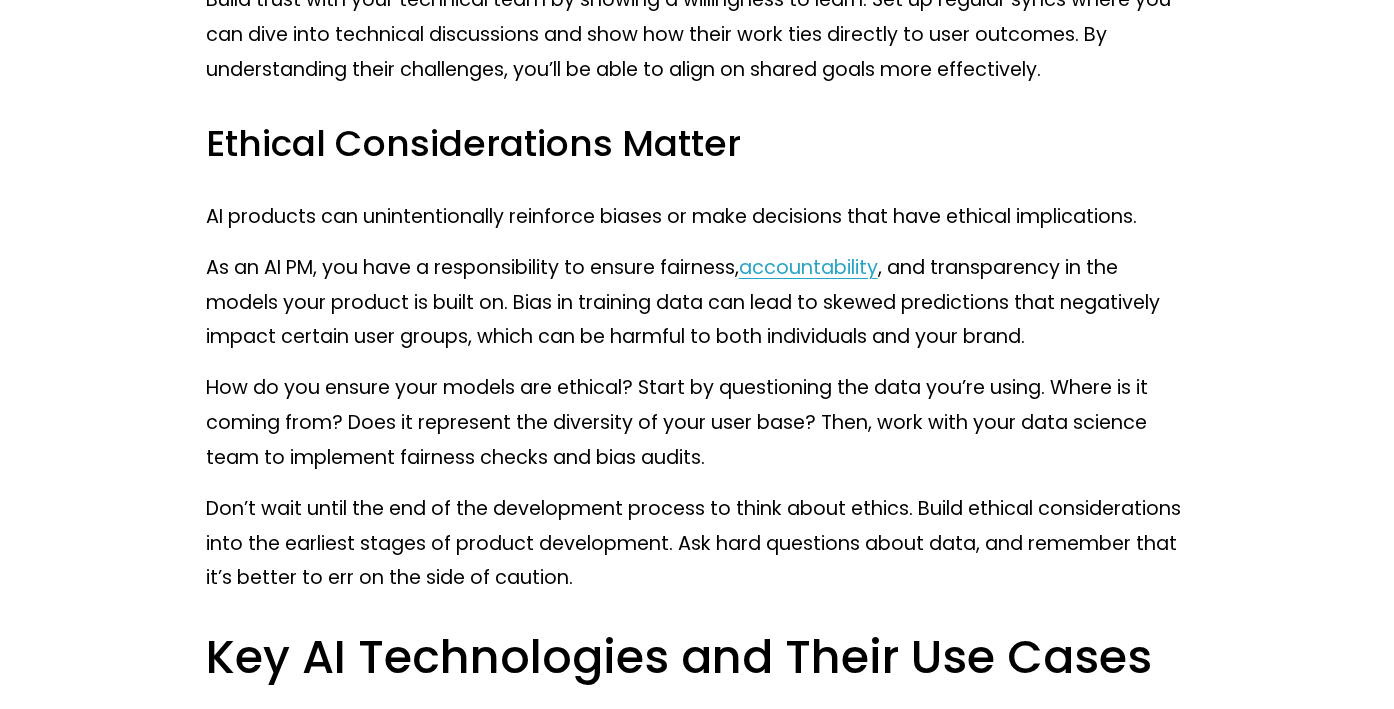 scroll, scrollTop: 3913, scrollLeft: 0, axis: vertical 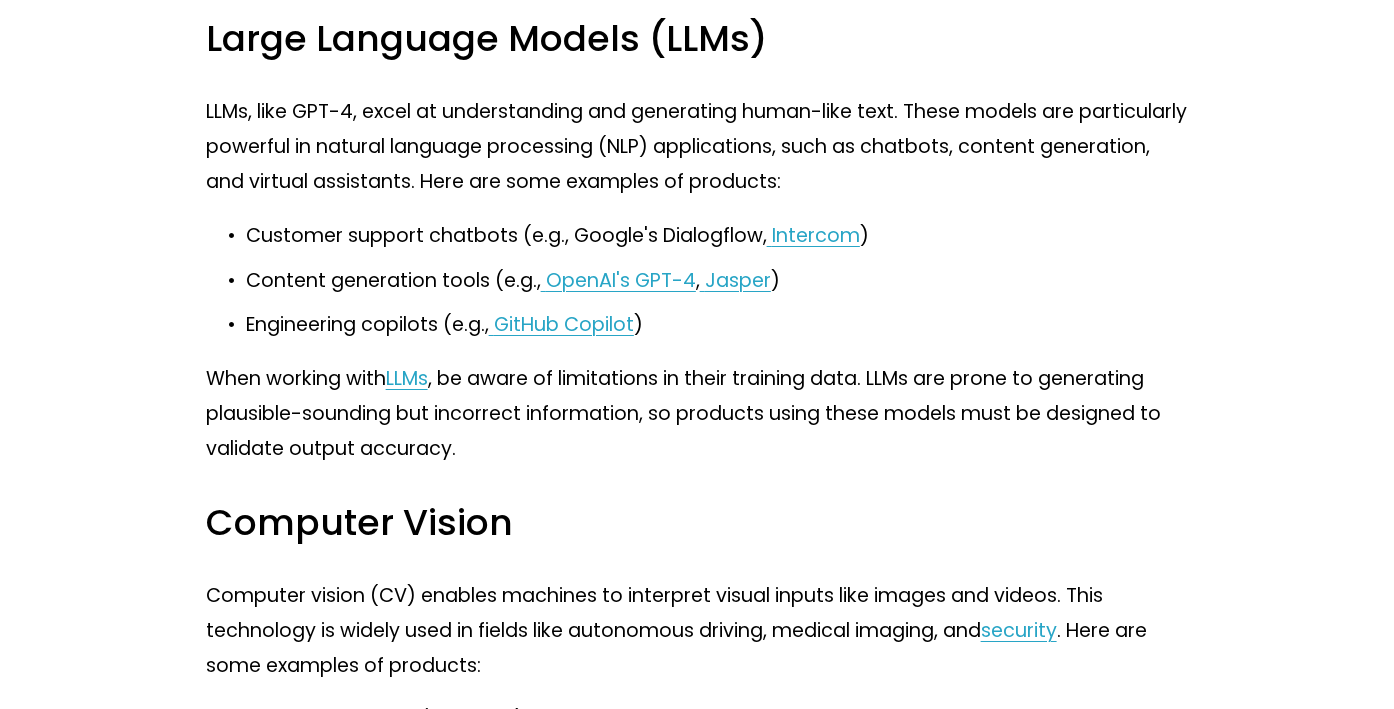 click on "GitHub Copilot" at bounding box center [564, 324] 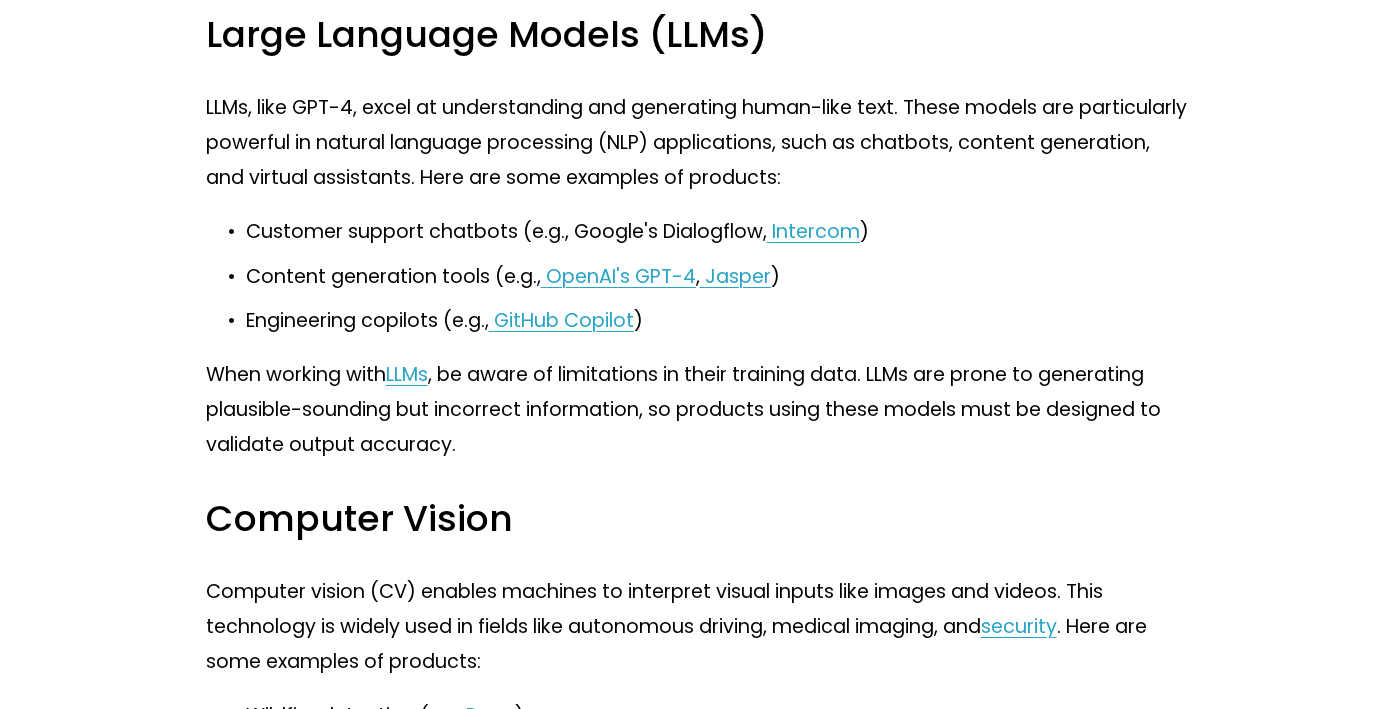 scroll, scrollTop: 5085, scrollLeft: 0, axis: vertical 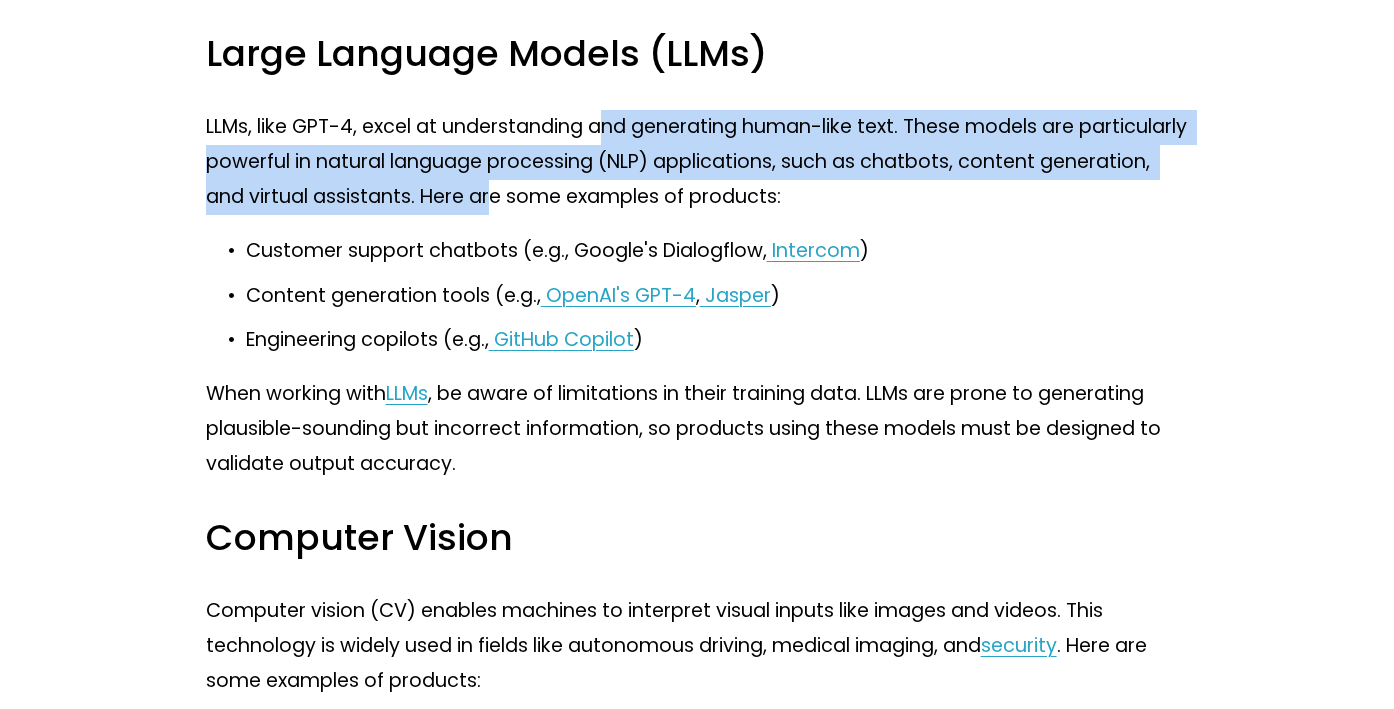 drag, startPoint x: 598, startPoint y: 161, endPoint x: 606, endPoint y: 249, distance: 88.362885 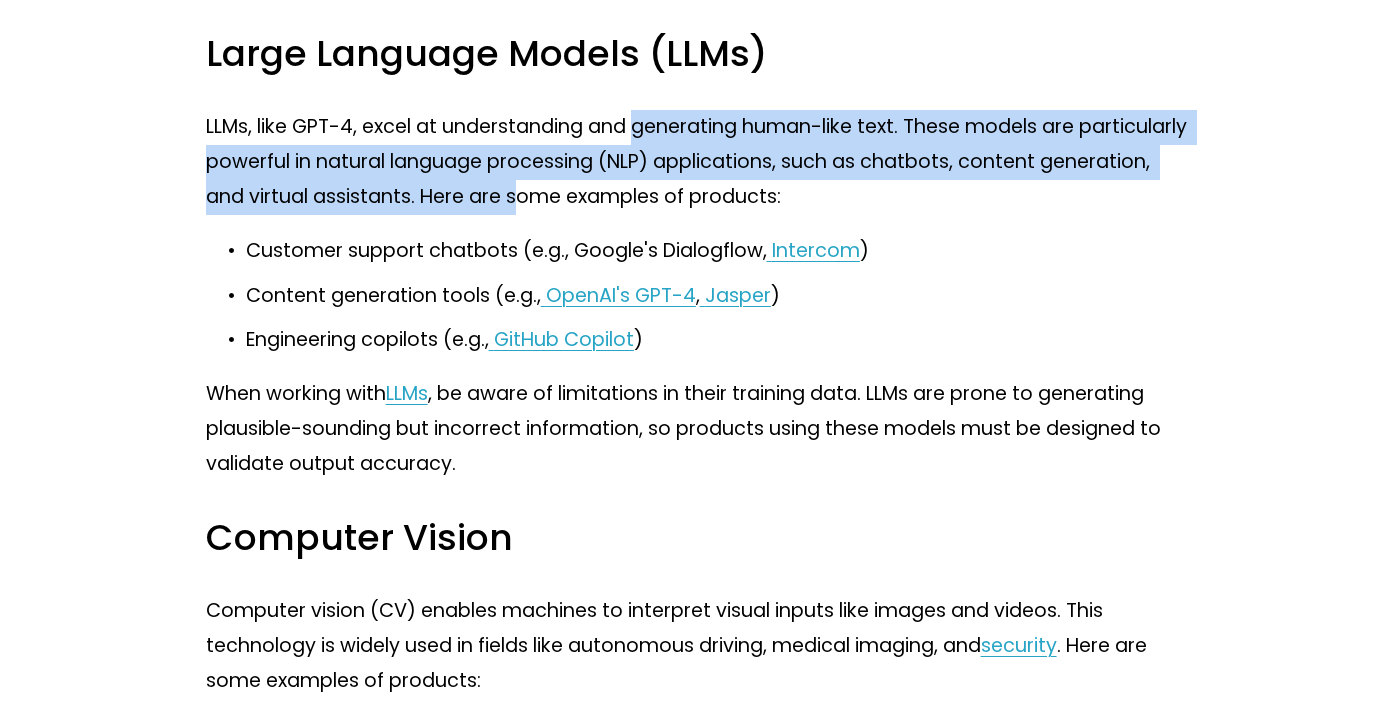 drag, startPoint x: 637, startPoint y: 160, endPoint x: 640, endPoint y: 232, distance: 72.06247 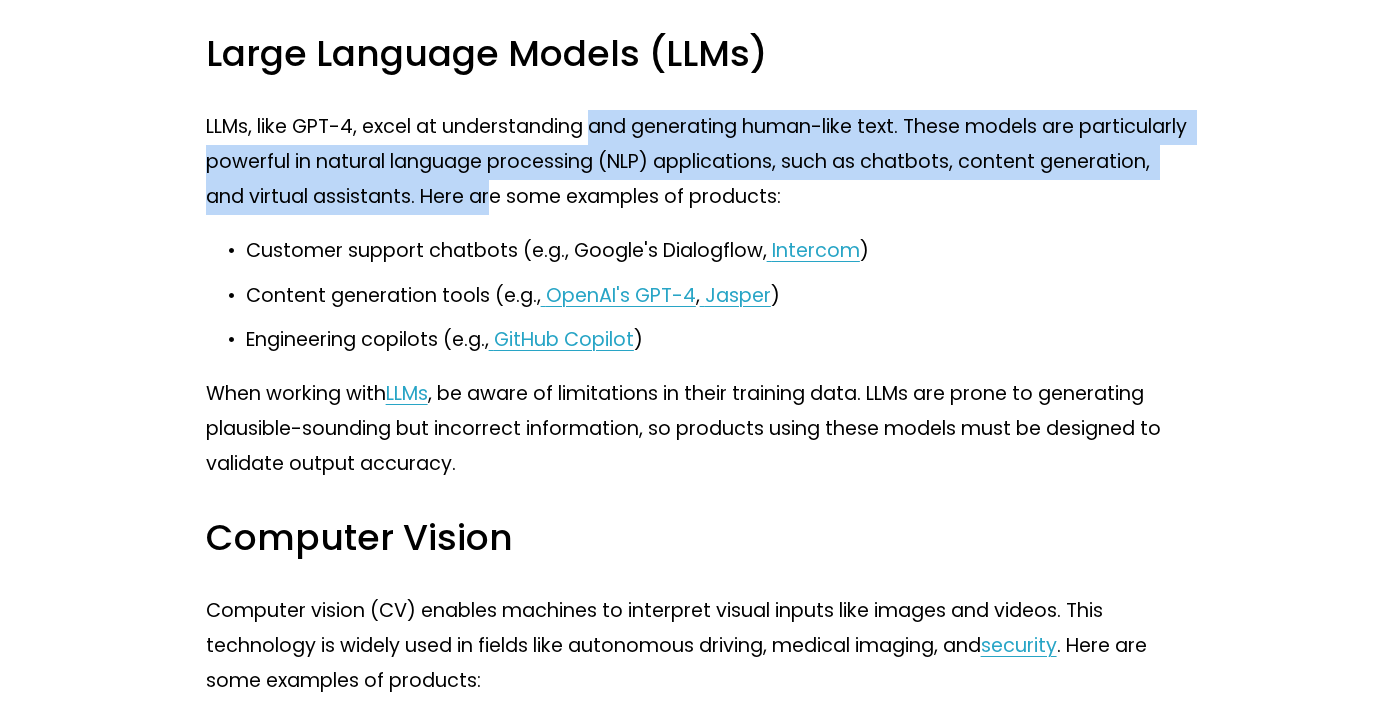 drag, startPoint x: 594, startPoint y: 163, endPoint x: 613, endPoint y: 219, distance: 59.135437 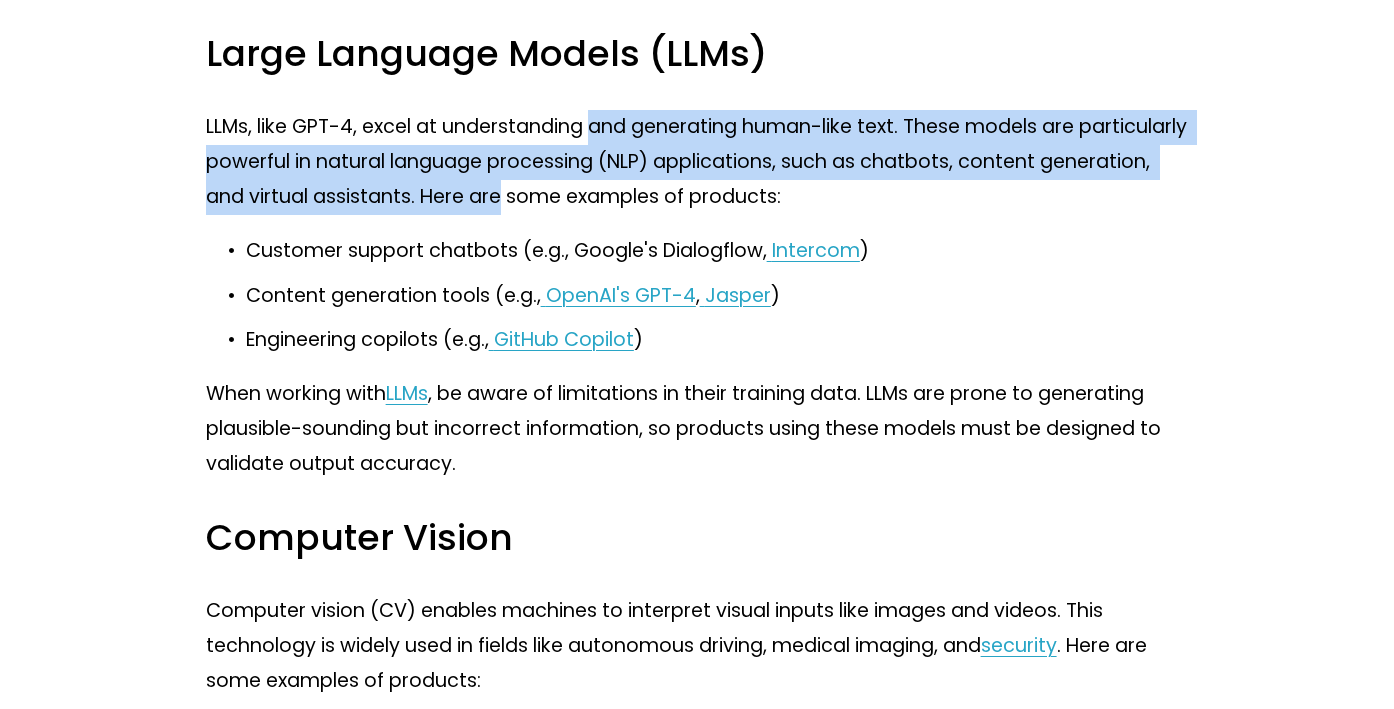 click on "LLMs, like GPT-4, excel at understanding and generating human-like text. These models are particularly powerful in natural language processing (NLP) applications, such as chatbots, content generation, and virtual assistants. Here are some examples of products:" at bounding box center [697, 162] 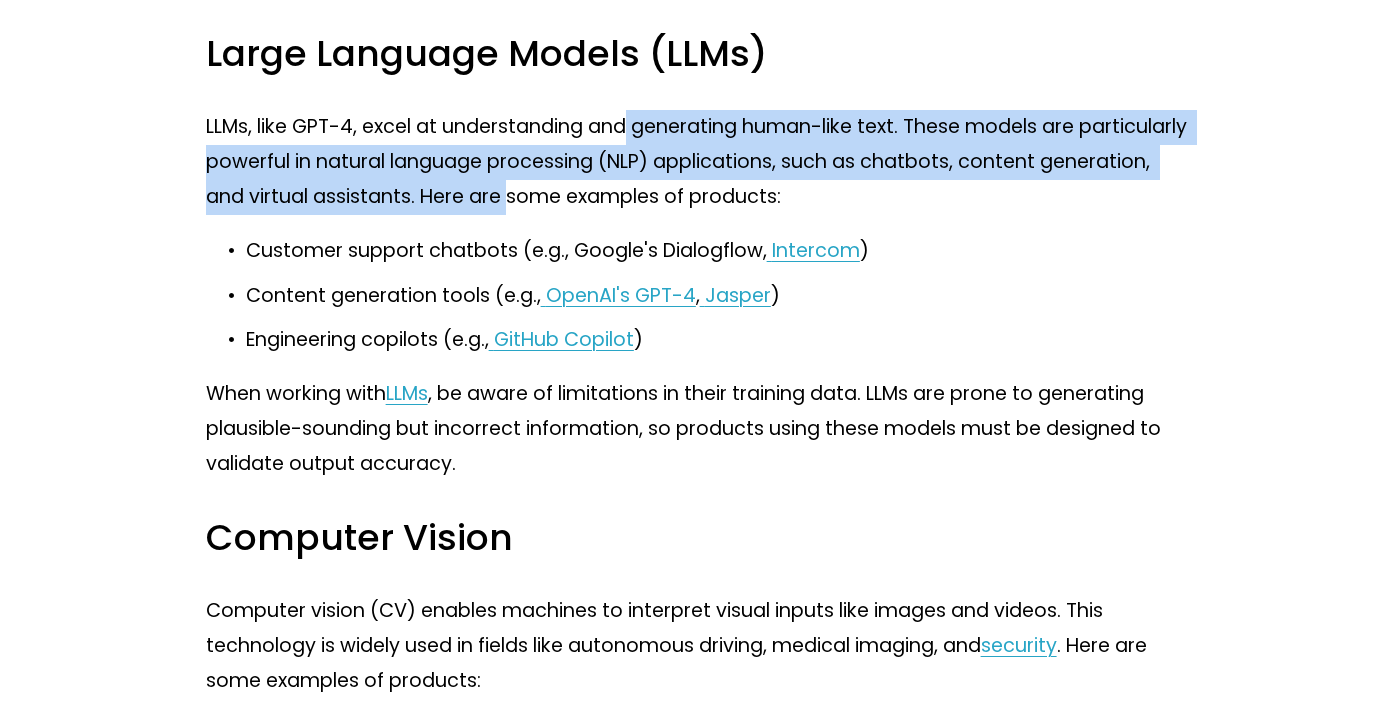 drag, startPoint x: 624, startPoint y: 155, endPoint x: 625, endPoint y: 221, distance: 66.007576 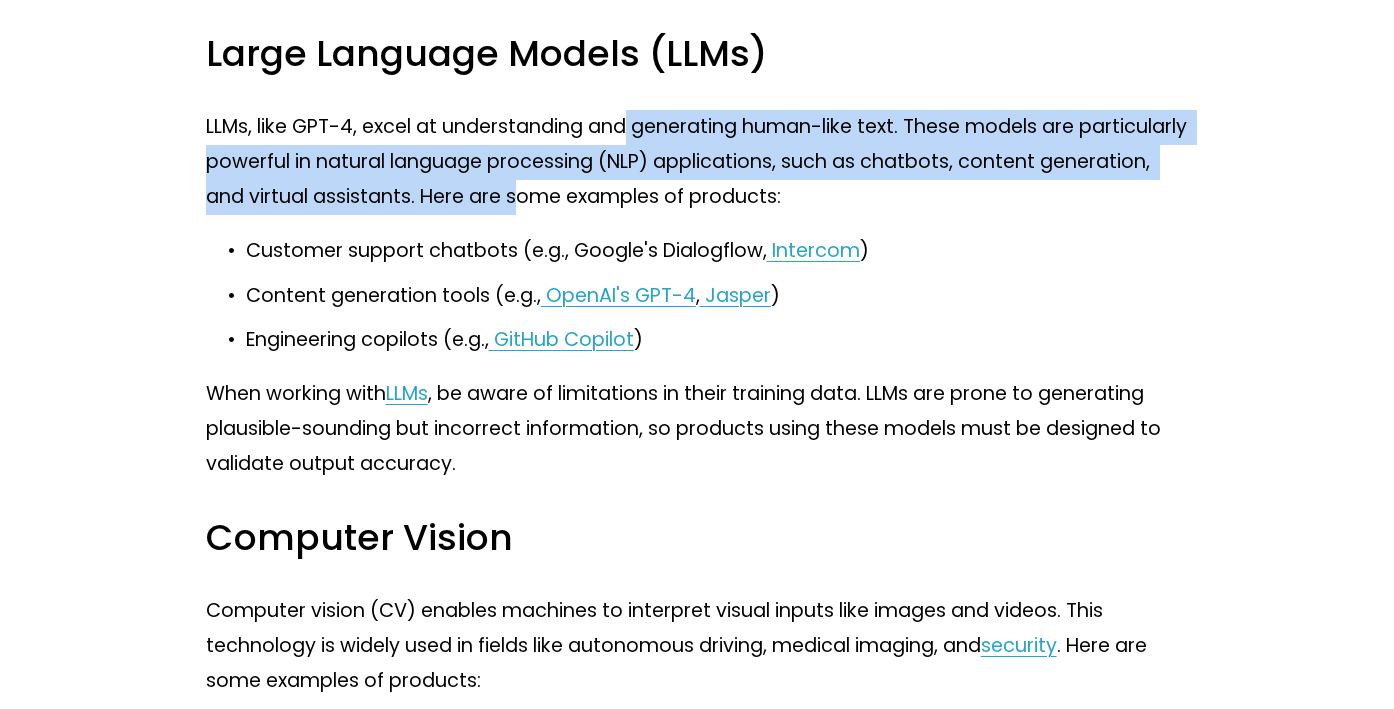 drag, startPoint x: 627, startPoint y: 160, endPoint x: 629, endPoint y: 232, distance: 72.02777 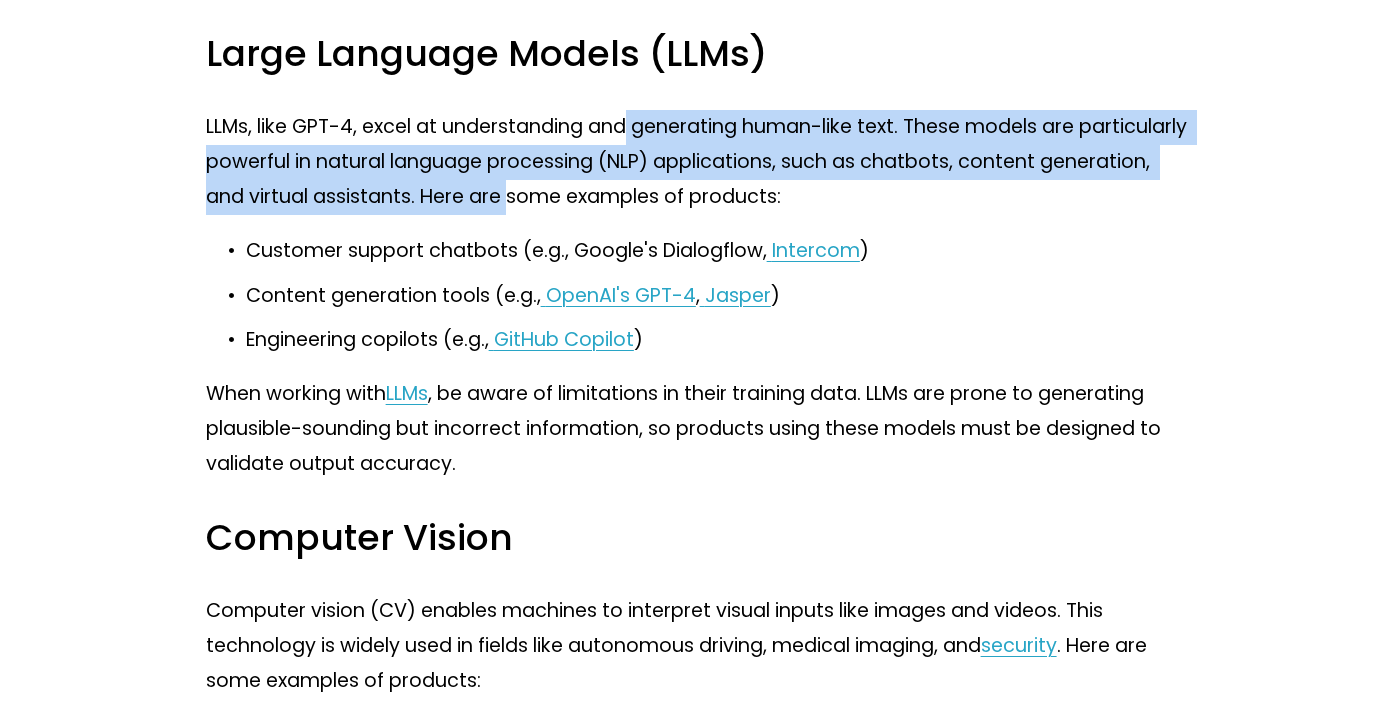drag, startPoint x: 628, startPoint y: 164, endPoint x: 631, endPoint y: 216, distance: 52.086468 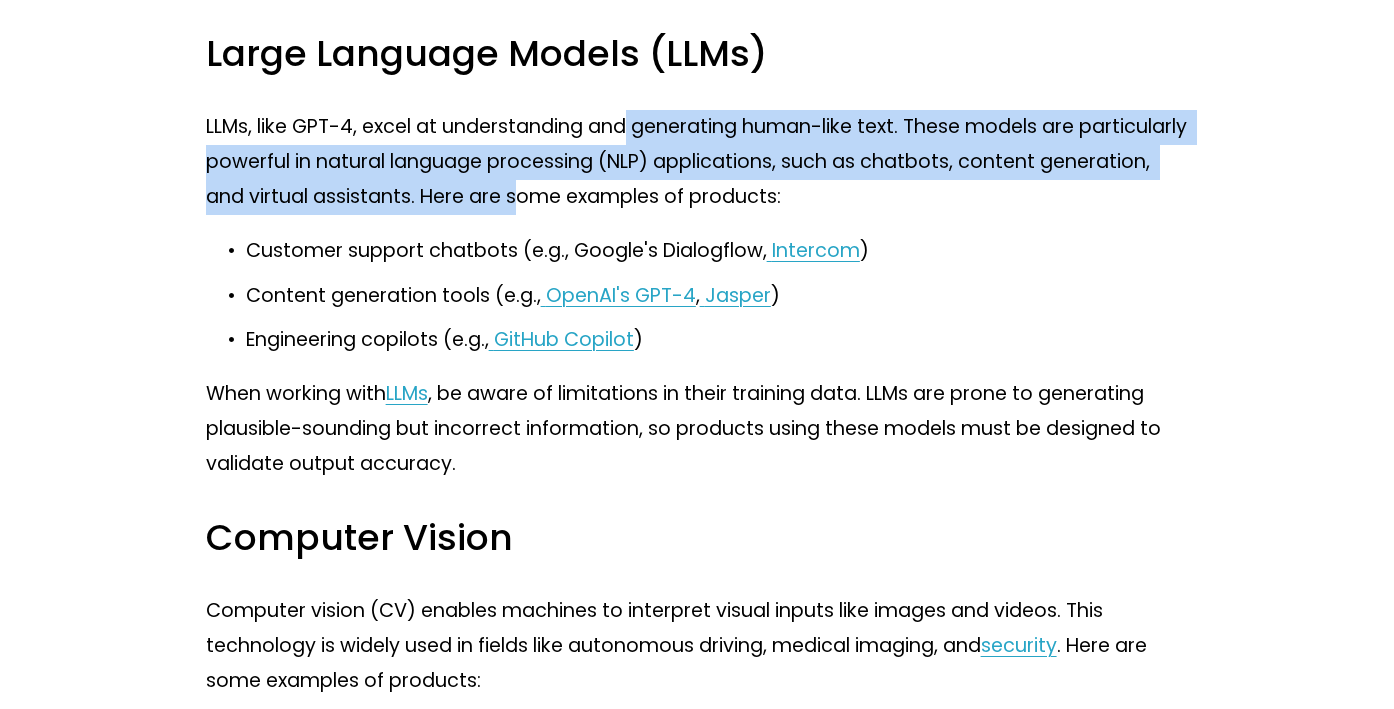 click on "LLMs, like GPT-4, excel at understanding and generating human-like text. These models are particularly powerful in natural language processing (NLP) applications, such as chatbots, content generation, and virtual assistants. Here are some examples of products:" at bounding box center (697, 162) 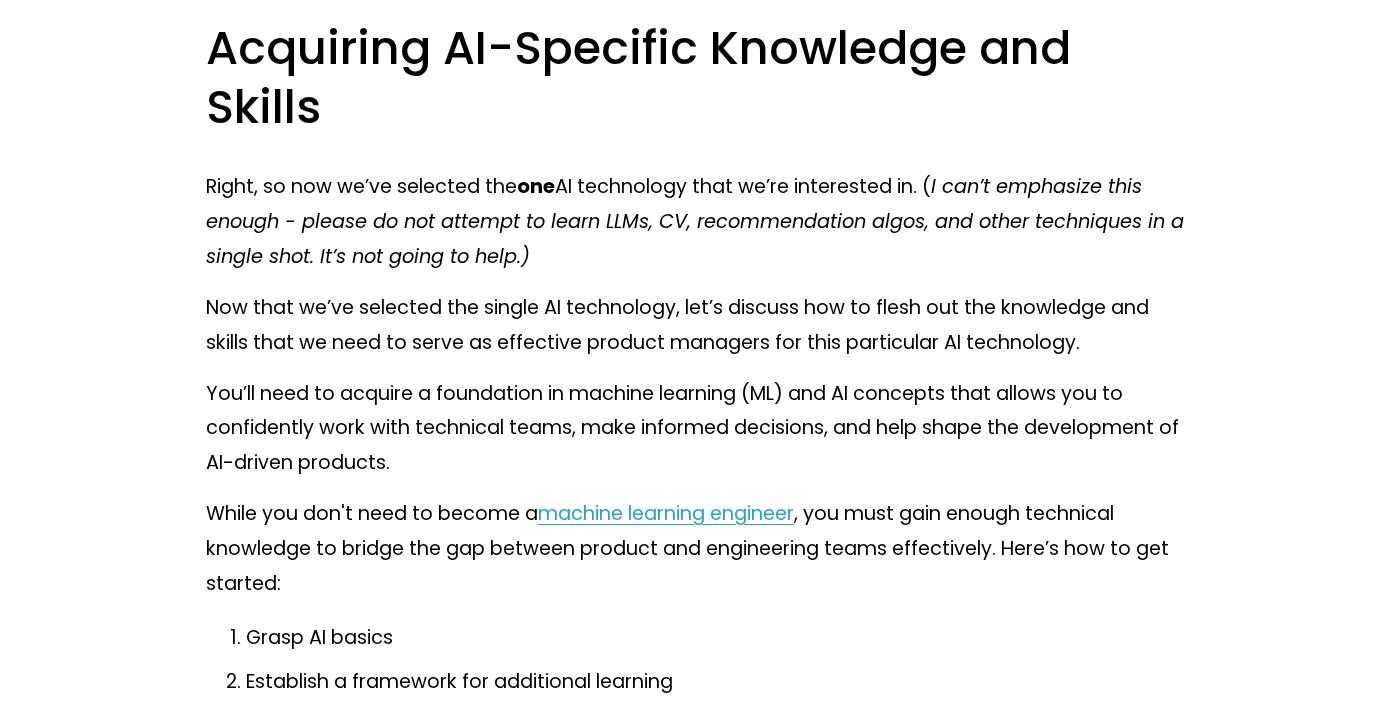 scroll, scrollTop: 7032, scrollLeft: 0, axis: vertical 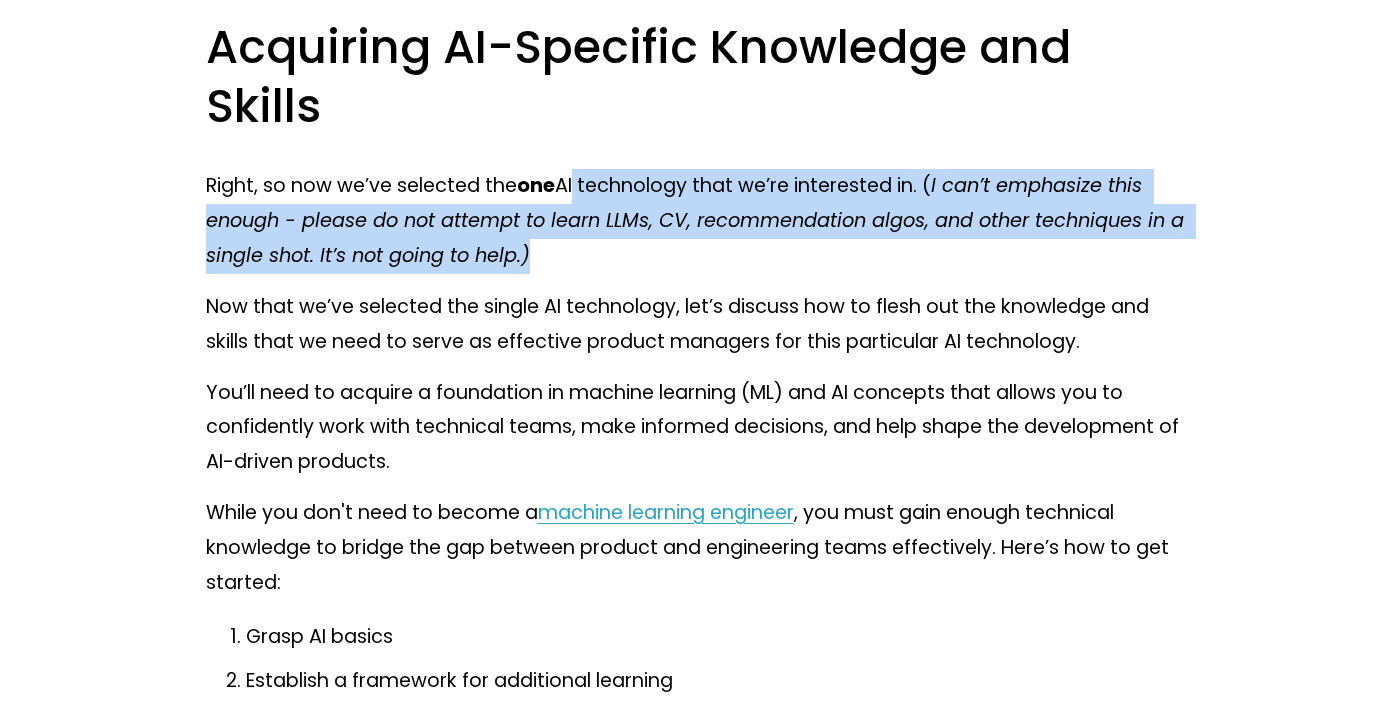 drag, startPoint x: 572, startPoint y: 228, endPoint x: 572, endPoint y: 291, distance: 63 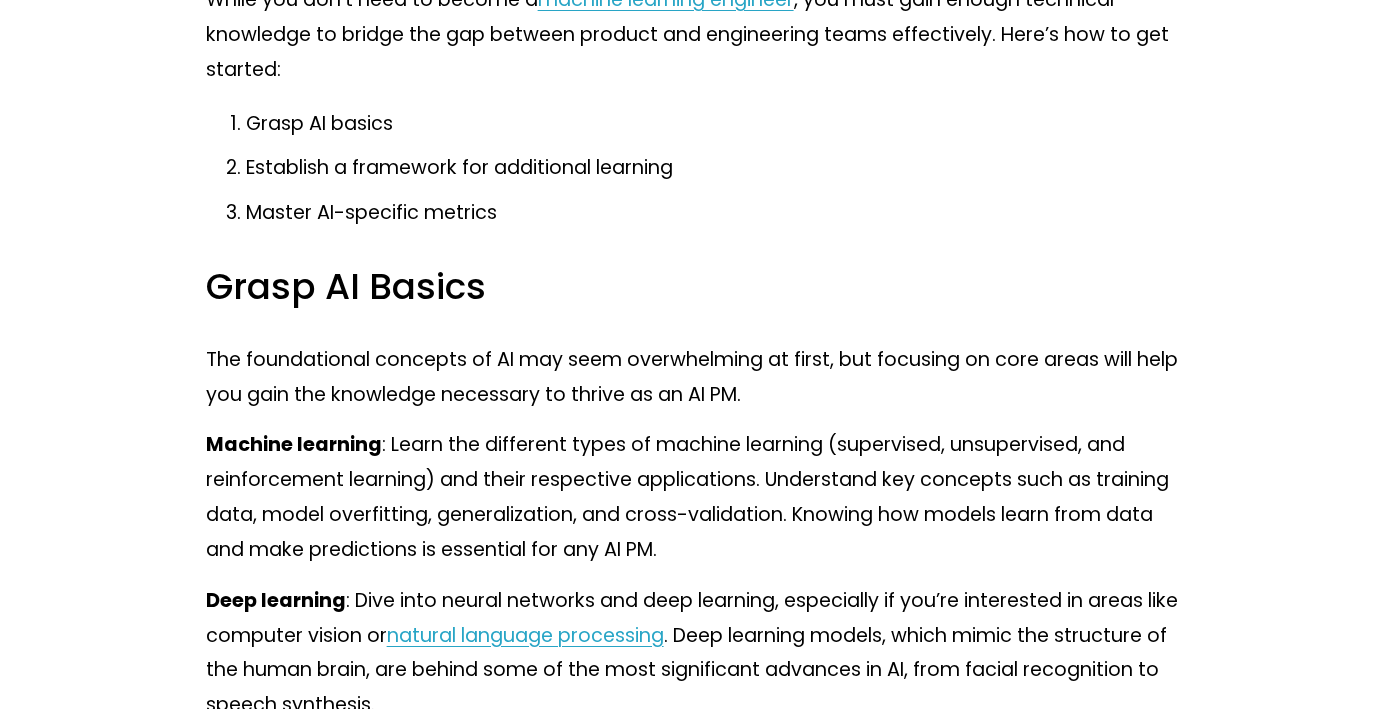 scroll, scrollTop: 7552, scrollLeft: 0, axis: vertical 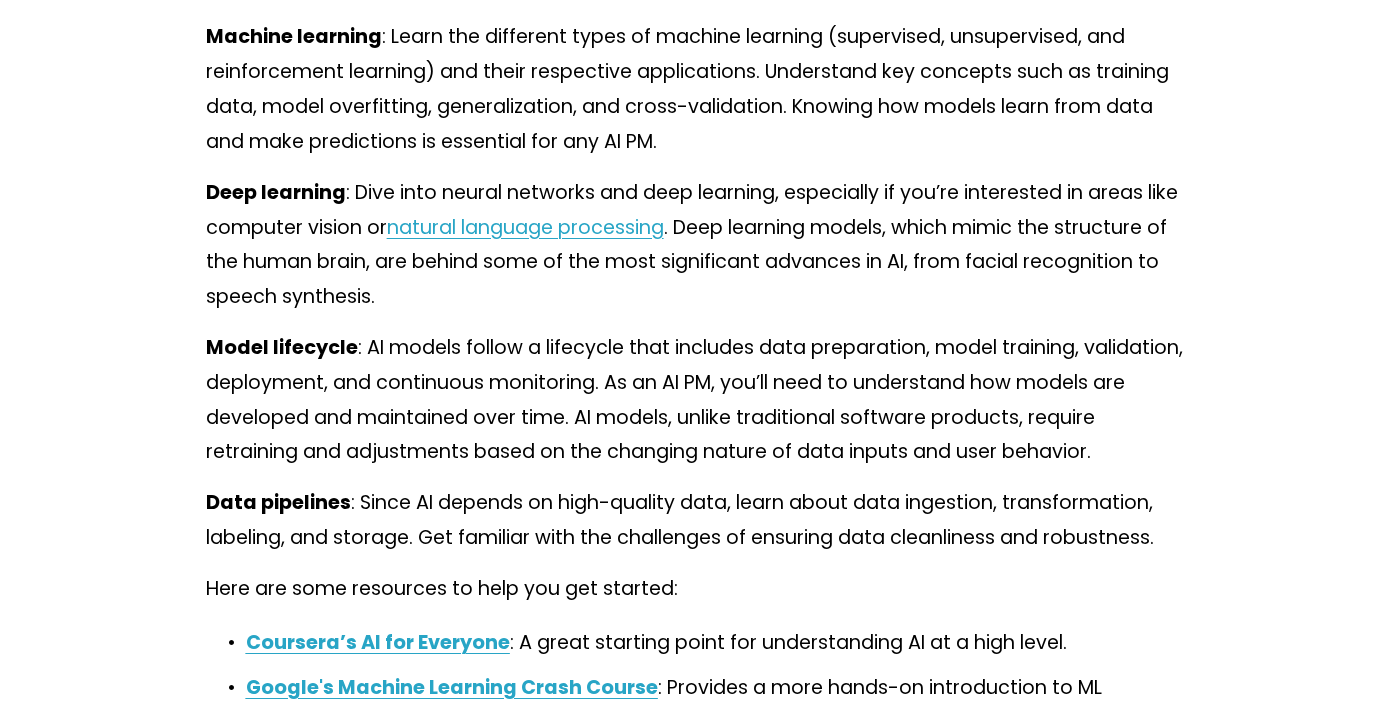 drag, startPoint x: 752, startPoint y: 231, endPoint x: 752, endPoint y: 289, distance: 58 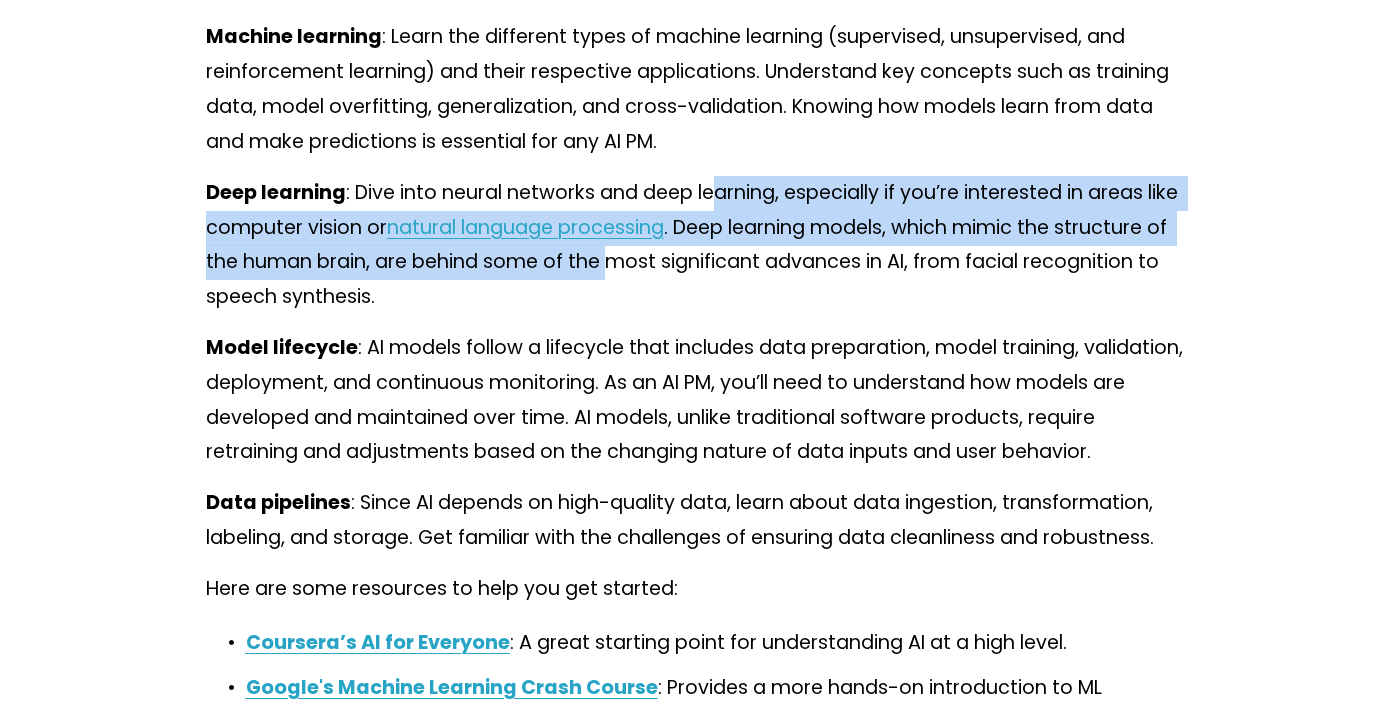 drag, startPoint x: 716, startPoint y: 219, endPoint x: 727, endPoint y: 299, distance: 80.75271 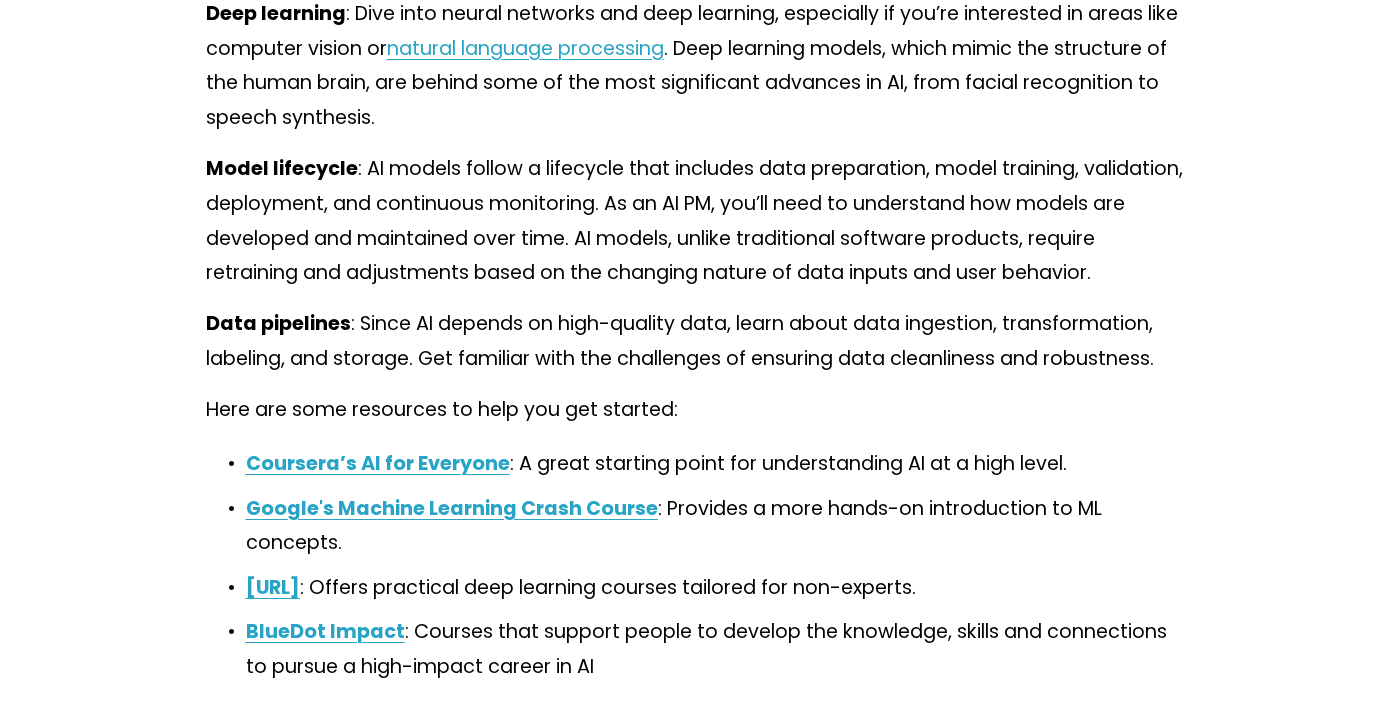 scroll, scrollTop: 8124, scrollLeft: 0, axis: vertical 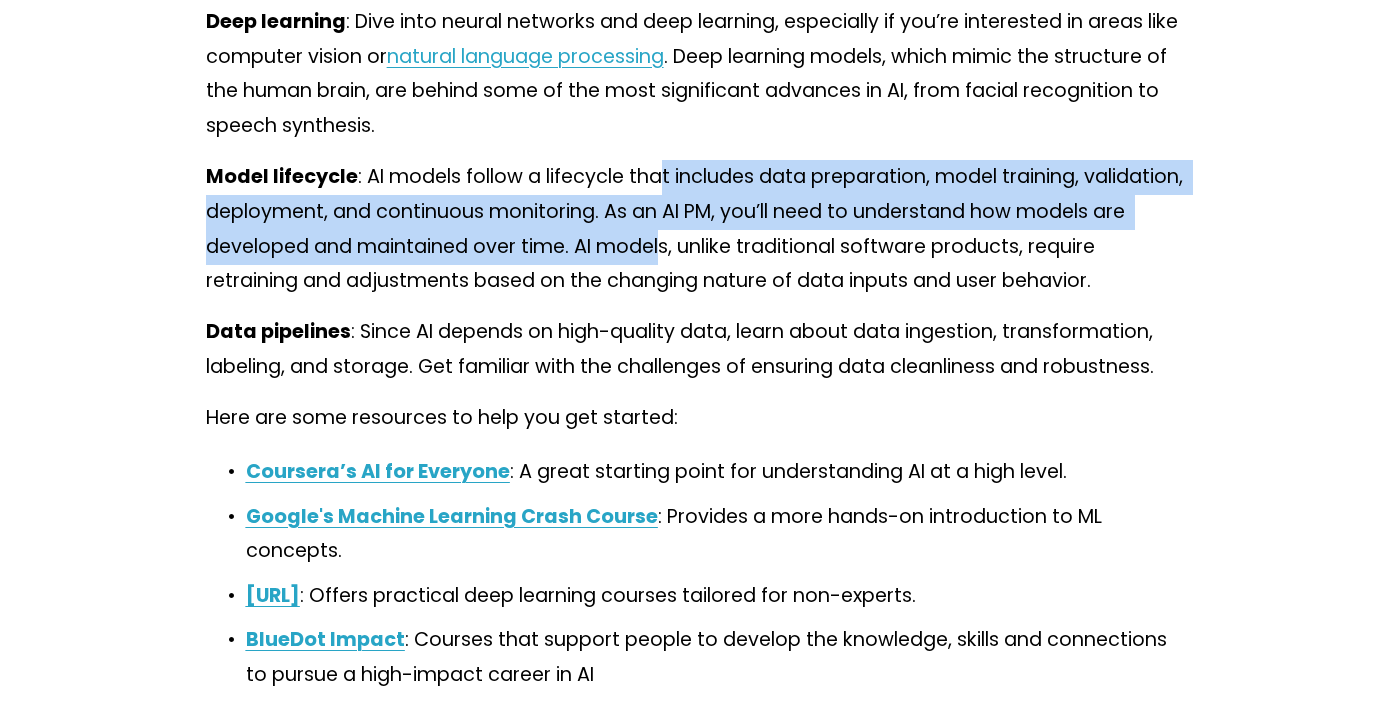 drag, startPoint x: 661, startPoint y: 216, endPoint x: 662, endPoint y: 290, distance: 74.00676 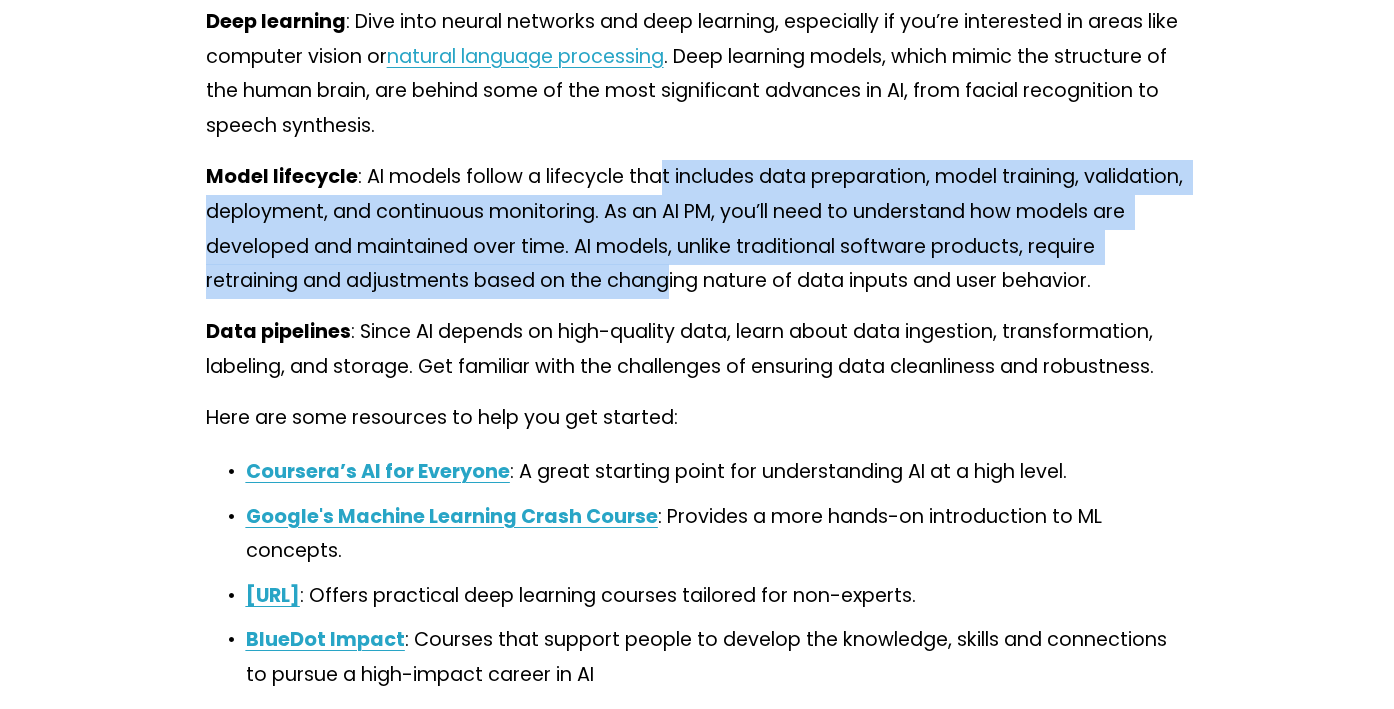 drag, startPoint x: 659, startPoint y: 214, endPoint x: 670, endPoint y: 313, distance: 99.60924 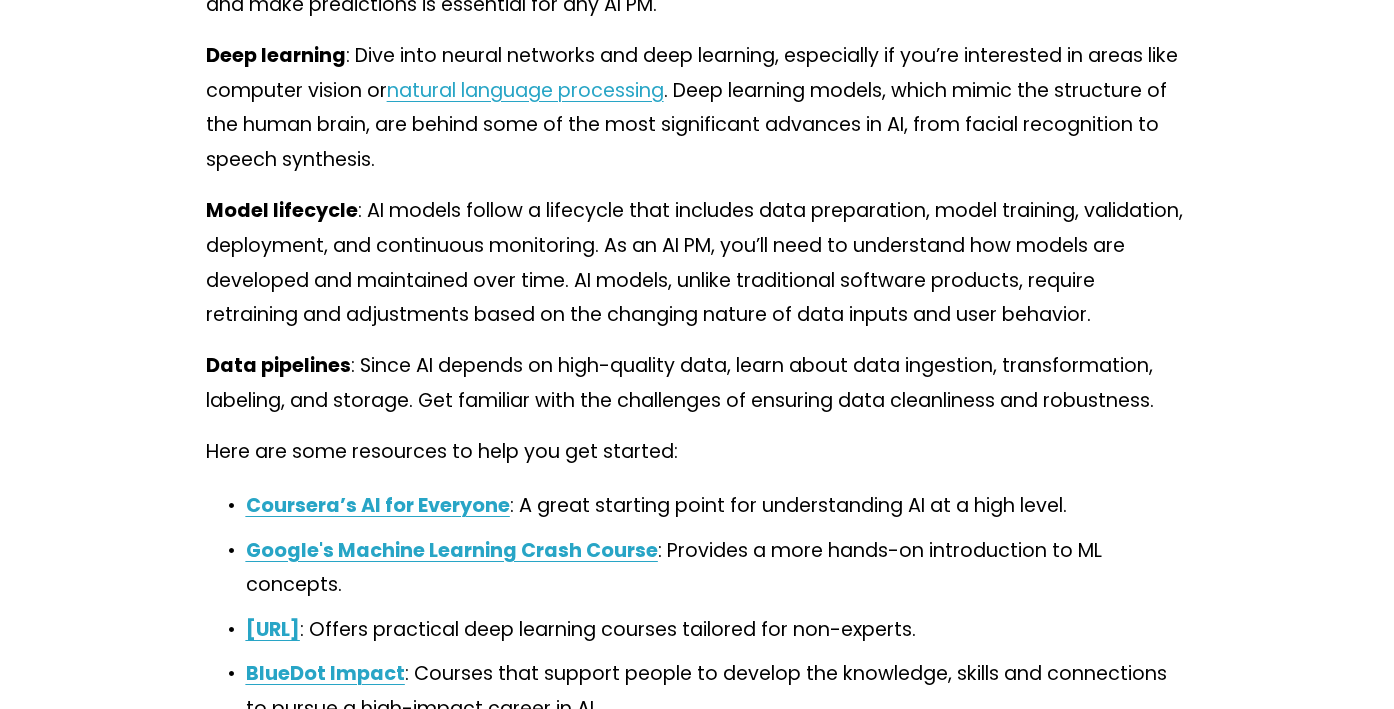 scroll, scrollTop: 8087, scrollLeft: 0, axis: vertical 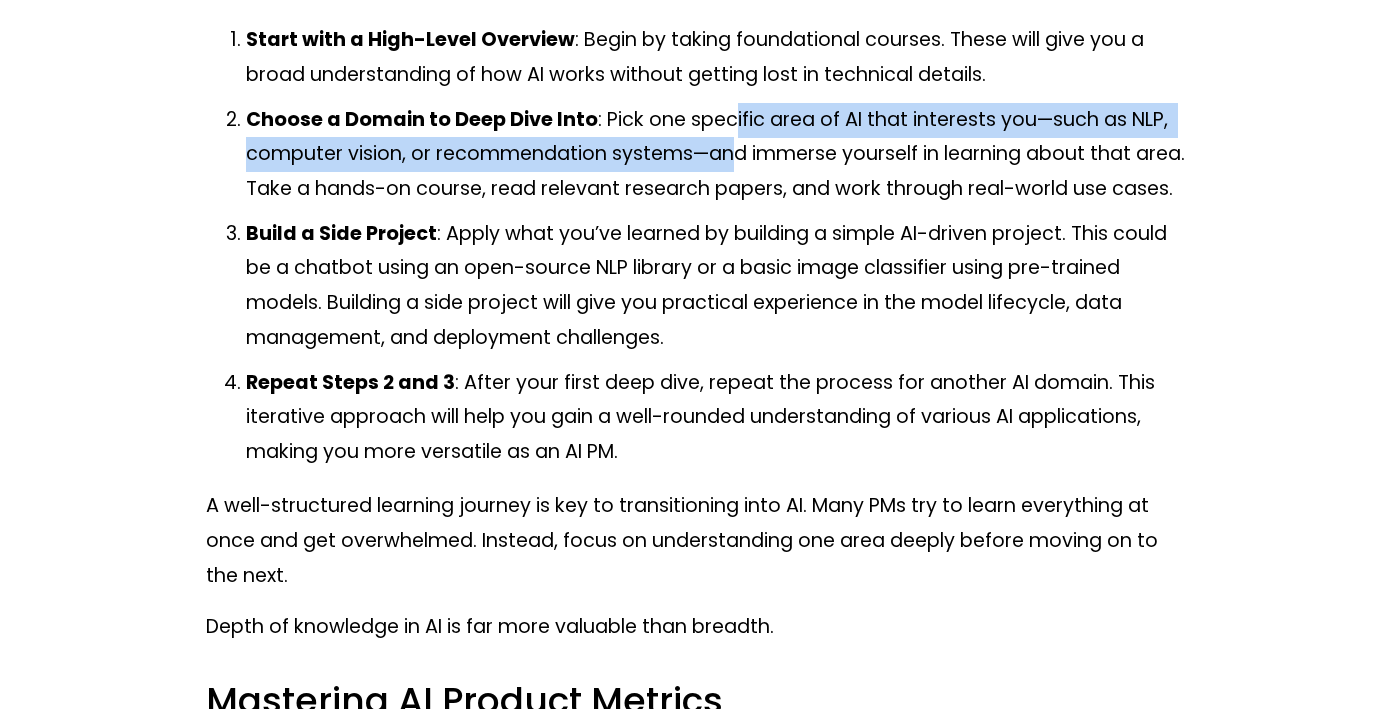 drag, startPoint x: 734, startPoint y: 143, endPoint x: 733, endPoint y: 200, distance: 57.00877 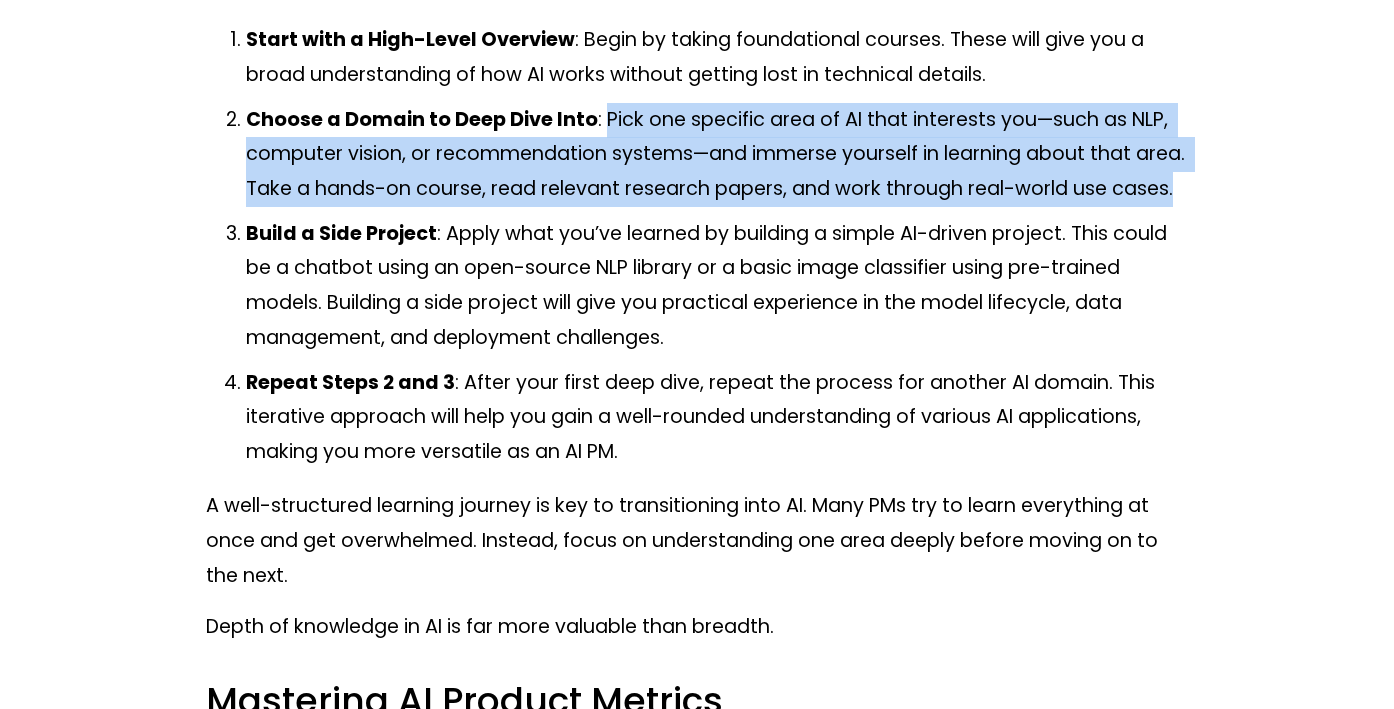 drag, startPoint x: 603, startPoint y: 160, endPoint x: 602, endPoint y: 244, distance: 84.00595 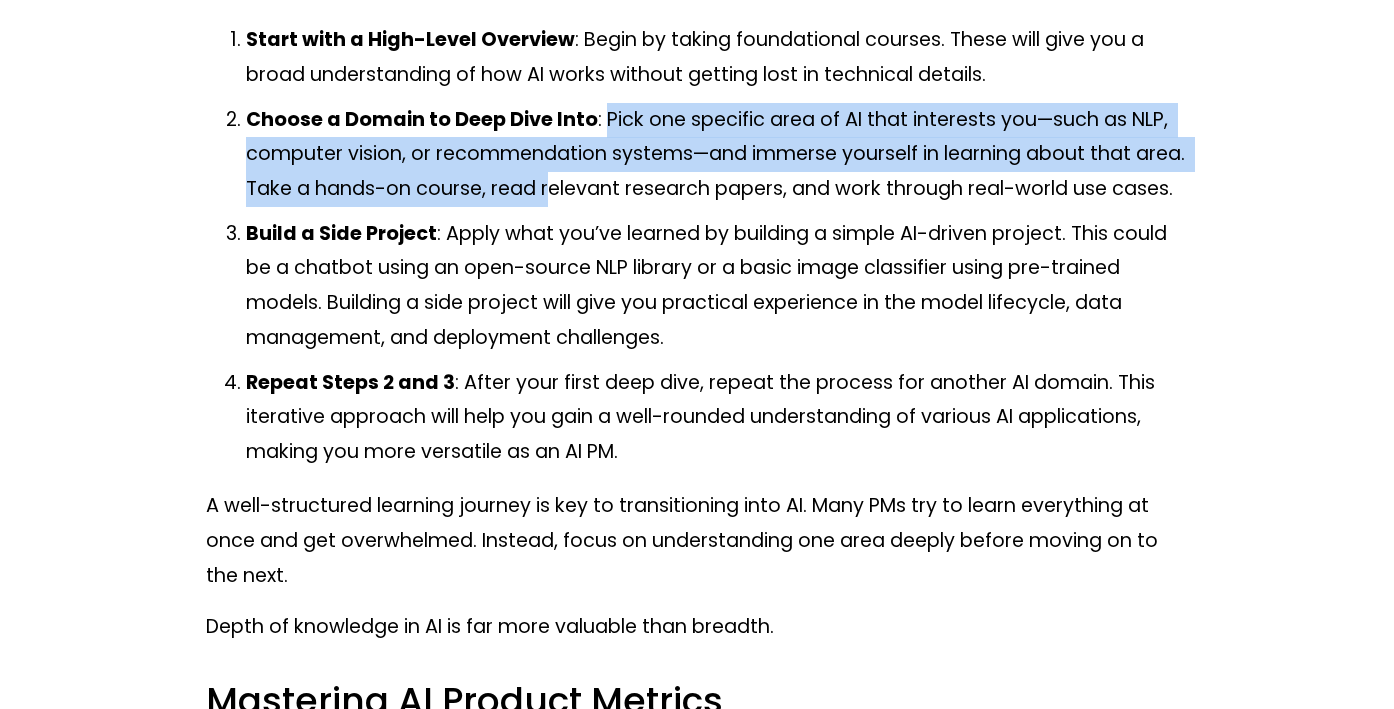 drag, startPoint x: 600, startPoint y: 153, endPoint x: 599, endPoint y: 226, distance: 73.00685 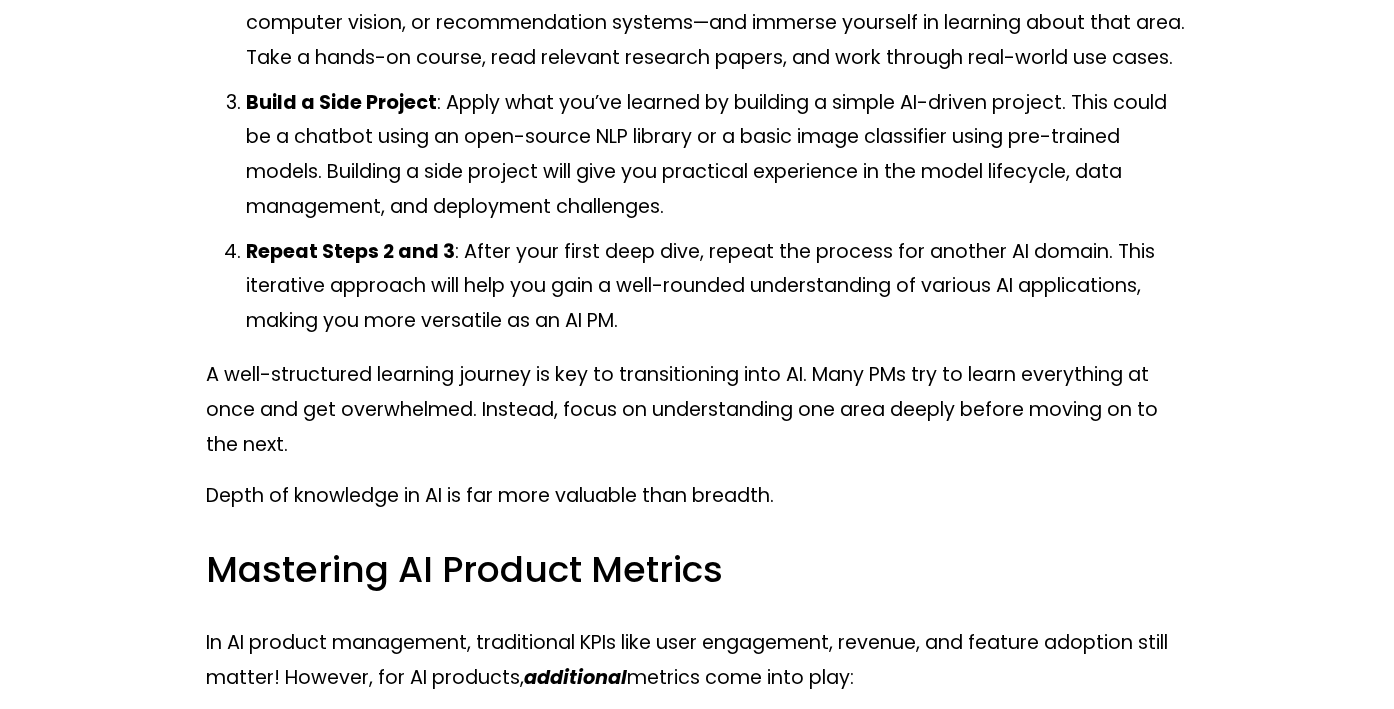 scroll, scrollTop: 9442, scrollLeft: 0, axis: vertical 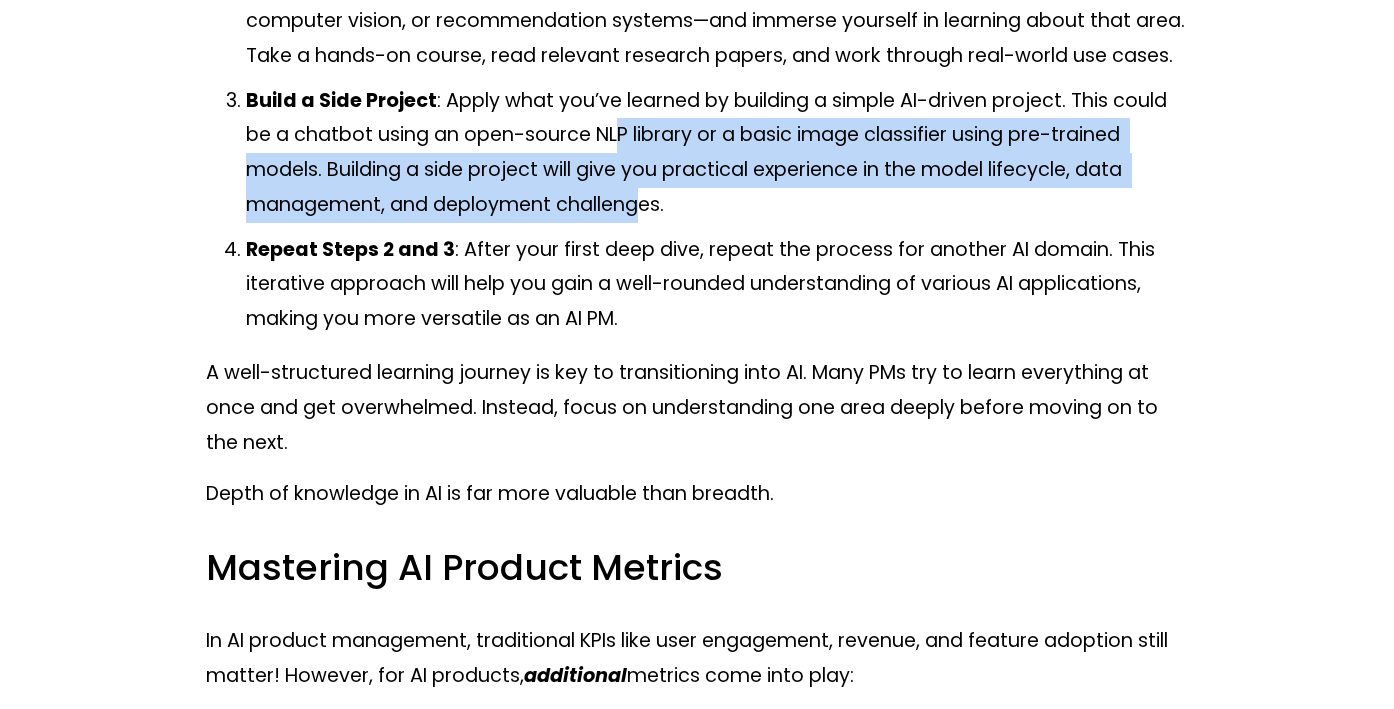 drag, startPoint x: 620, startPoint y: 188, endPoint x: 645, endPoint y: 269, distance: 84.77028 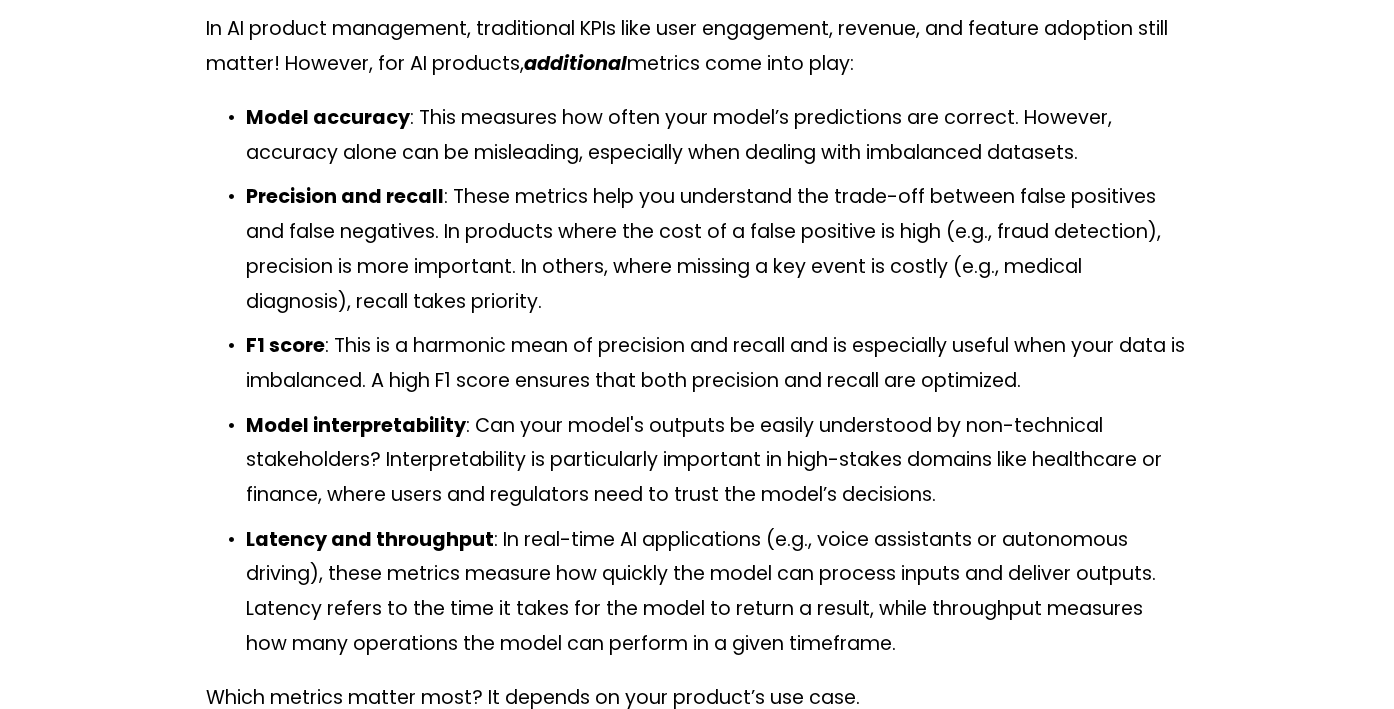 scroll, scrollTop: 10052, scrollLeft: 0, axis: vertical 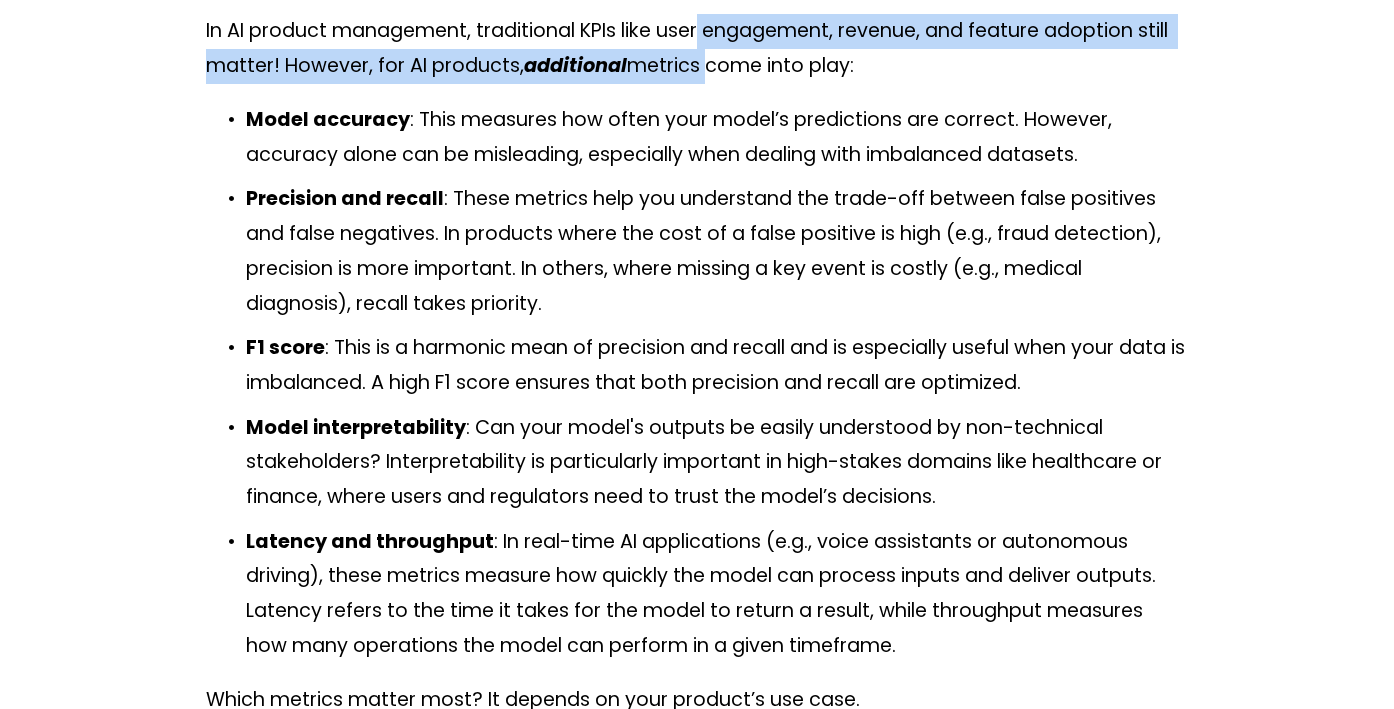 drag, startPoint x: 702, startPoint y: 97, endPoint x: 702, endPoint y: 157, distance: 60 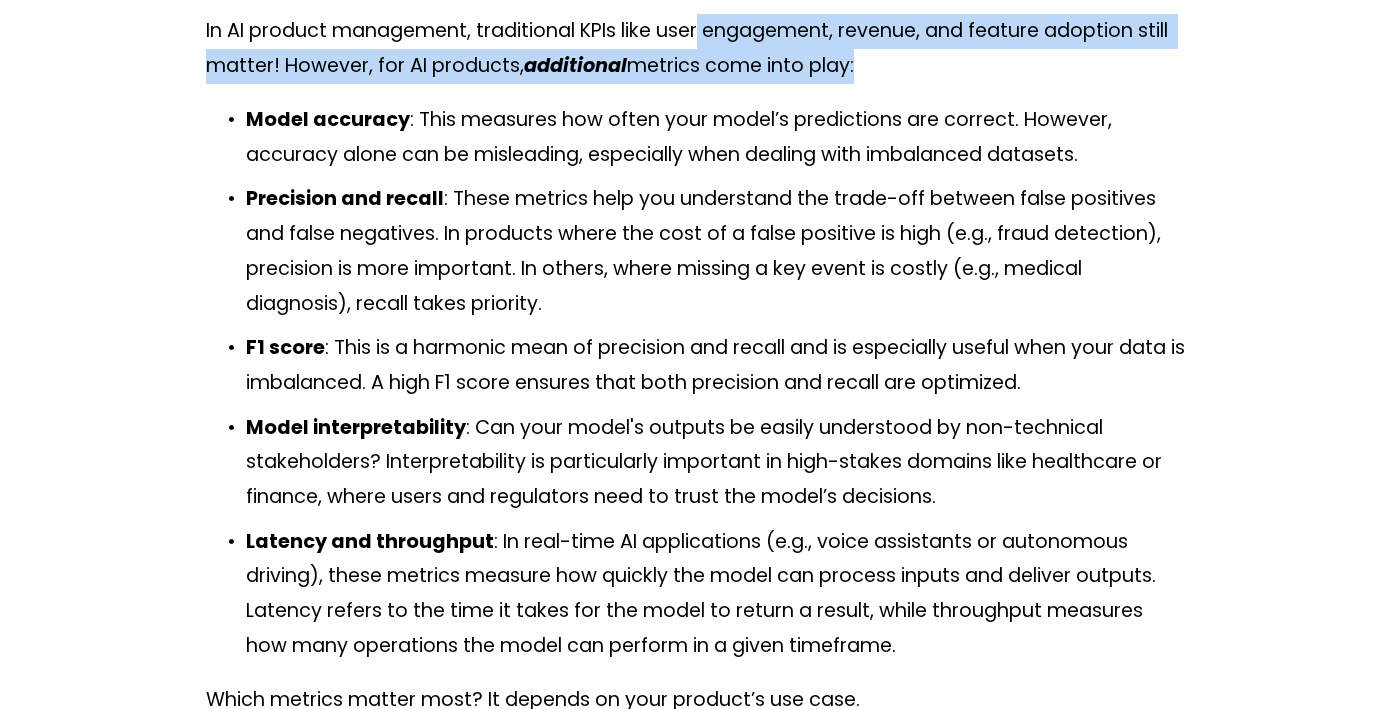 click on "Artificial Intelligence (AI) is rapidly transforming industries, and product management roles in this field are both in high demand and uniquely challenging. I’ve noticed that many early-career PMs are excited to pivot into AI, and I applaud this enthusiasm! But, I want to be clear: if you’re a product manager with strong skills but no direct experience in AI, the path to transitioning into AI product management requires targeted skill-building, strategic networking, and gaining experience in areas of AI that align with your career goals. In other words, it’s going to take hard, focused work to make it happen. But, it’ll be worth it. To help make this hard work a little bit easier, I’ve written this guide to help you navigate that transition, from understanding AI fundamentals to positioning yourself as a compelling AI PM candidate. What Makes AI Product Management Different? AI Products Are Data-Centric data . (how it’s collected, labeled, and processed)  is crucial.  experiments don’t  one" at bounding box center (697, 2182) 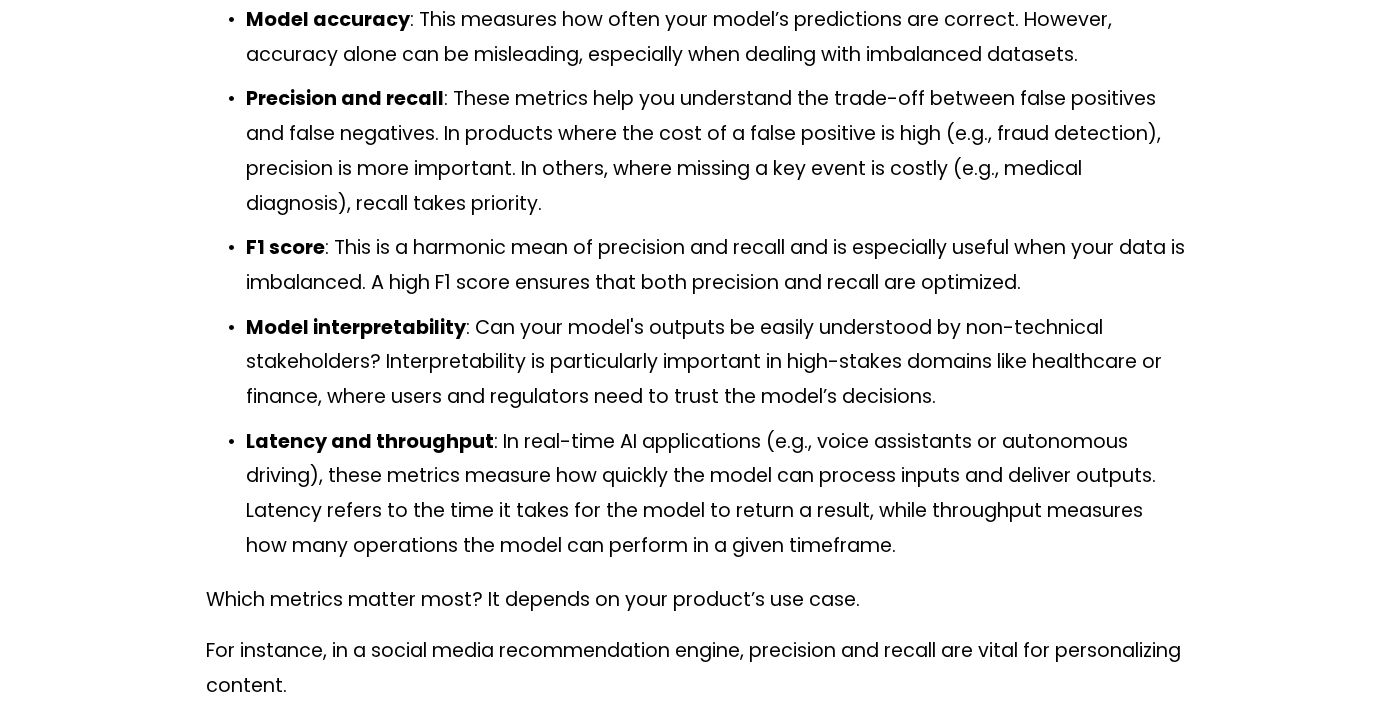 scroll, scrollTop: 10157, scrollLeft: 0, axis: vertical 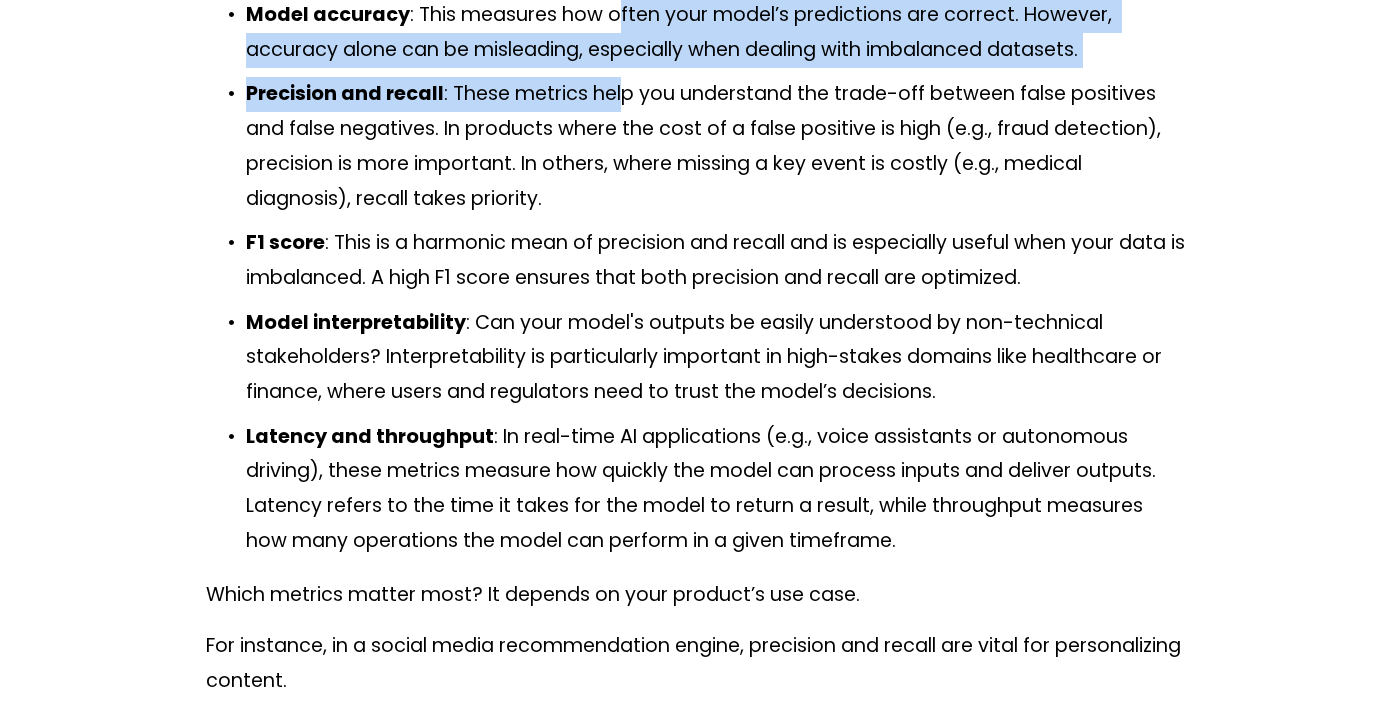 drag, startPoint x: 614, startPoint y: 77, endPoint x: 618, endPoint y: 148, distance: 71.11259 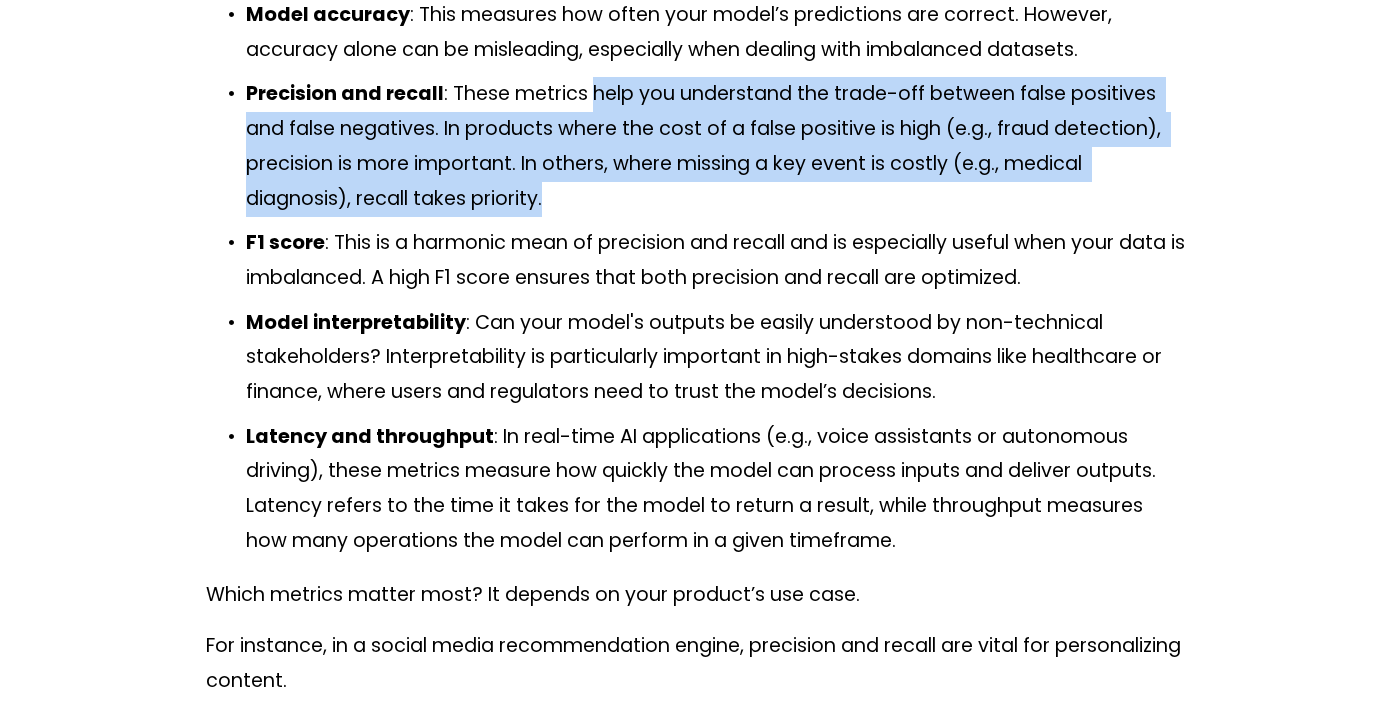 drag, startPoint x: 618, startPoint y: 148, endPoint x: 619, endPoint y: 270, distance: 122.0041 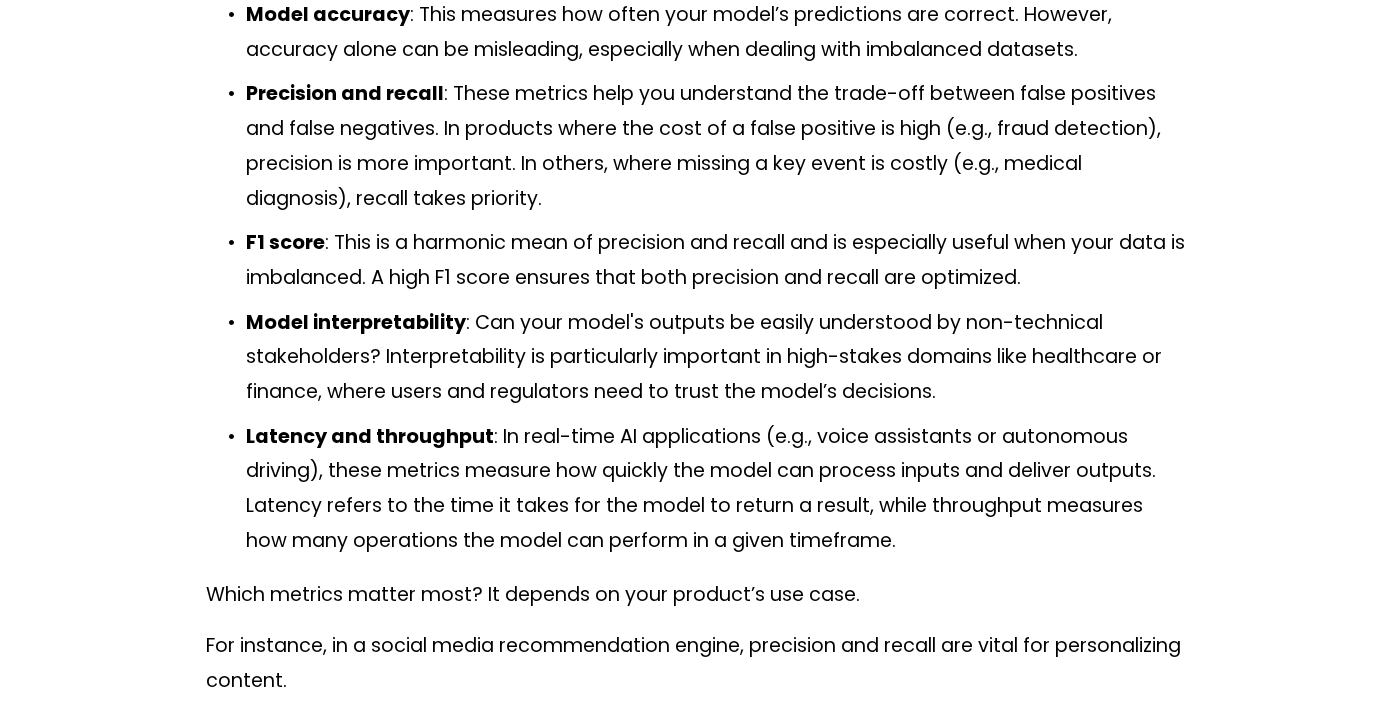 scroll, scrollTop: 10243, scrollLeft: 0, axis: vertical 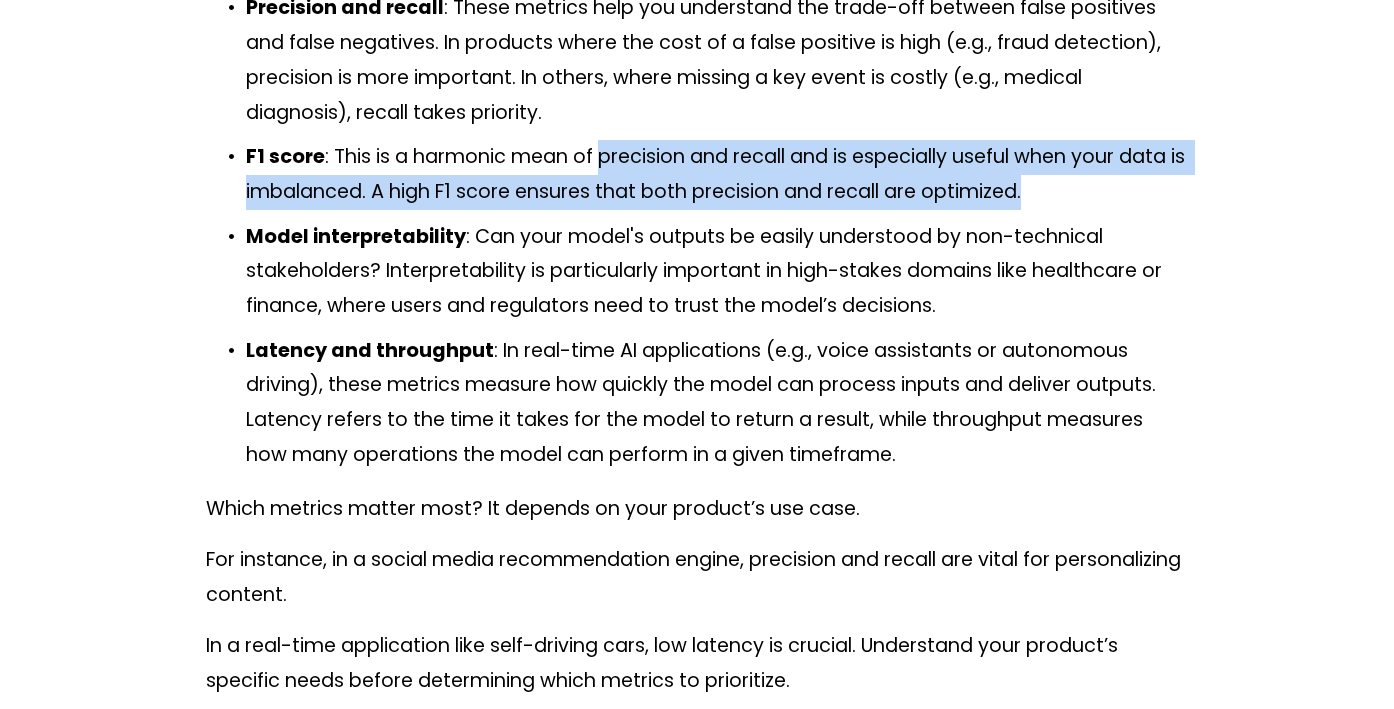 drag, startPoint x: 604, startPoint y: 227, endPoint x: 605, endPoint y: 278, distance: 51.009804 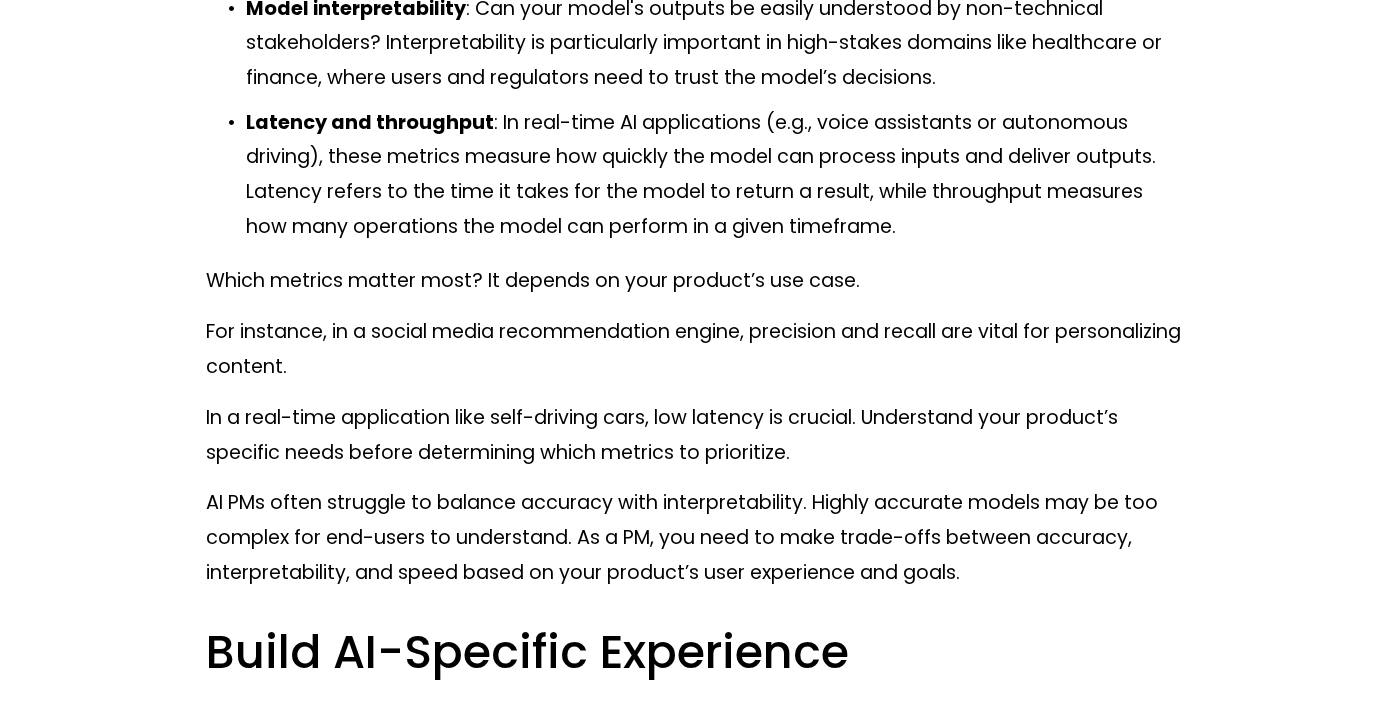 scroll, scrollTop: 10472, scrollLeft: 0, axis: vertical 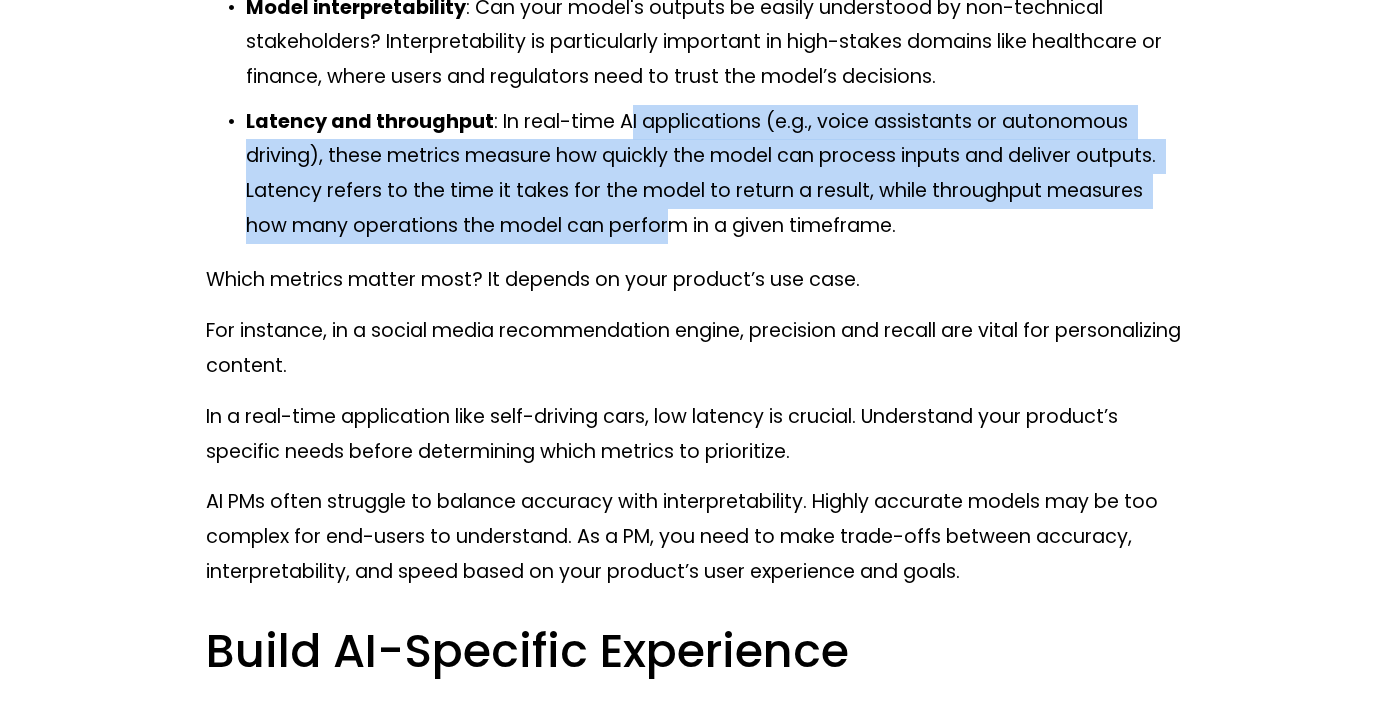 drag, startPoint x: 626, startPoint y: 189, endPoint x: 626, endPoint y: 304, distance: 115 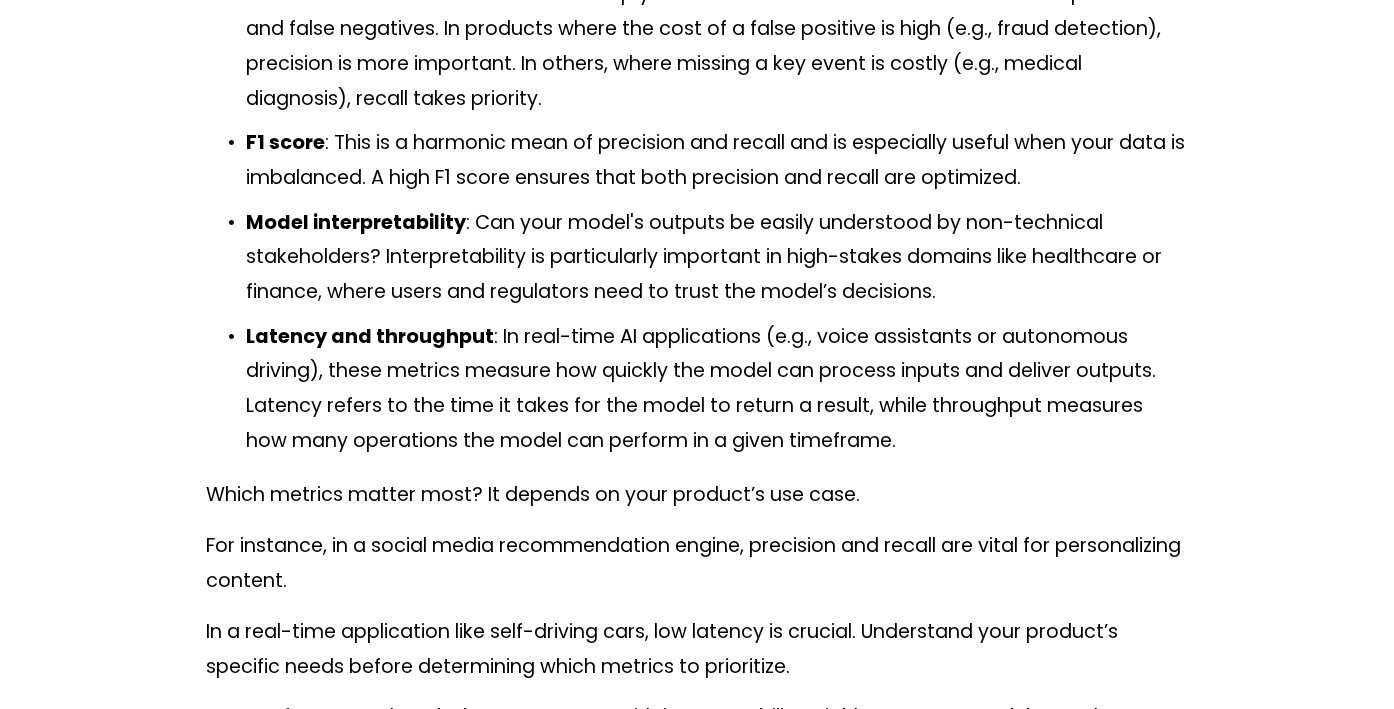 scroll, scrollTop: 10254, scrollLeft: 0, axis: vertical 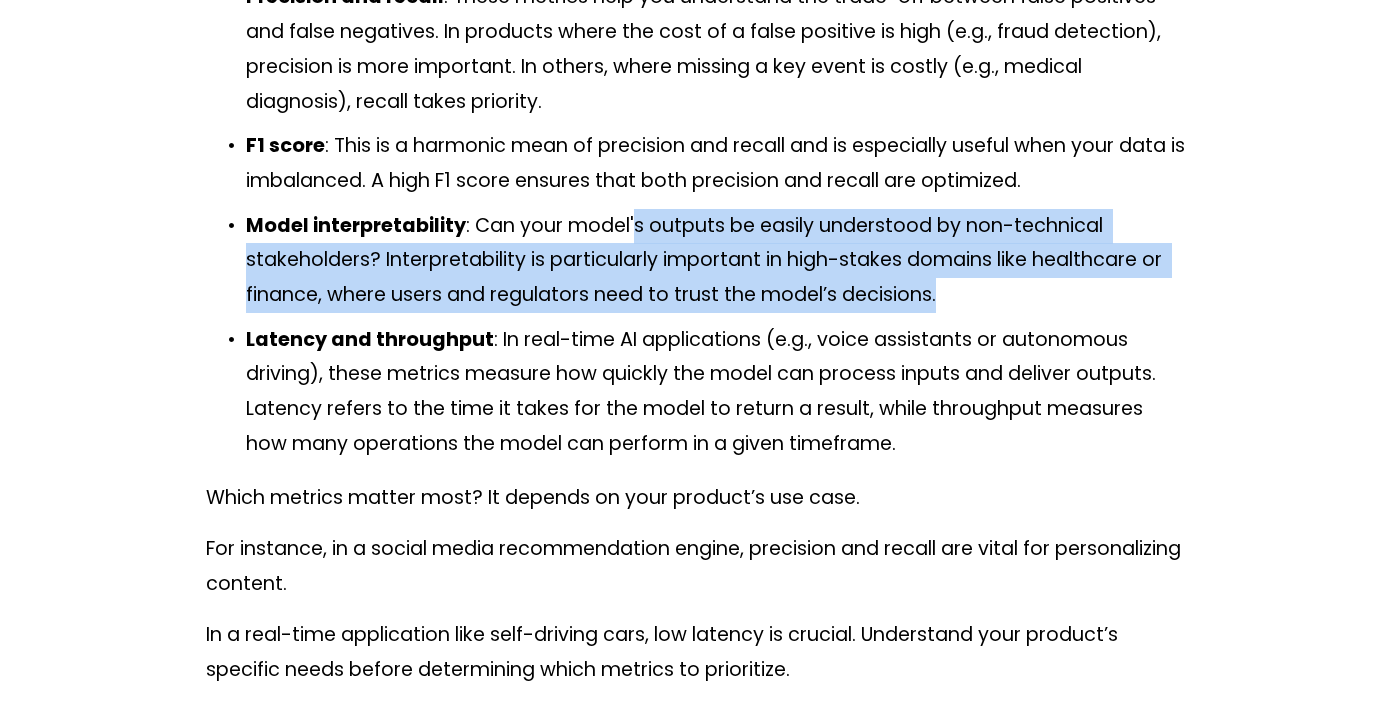 drag, startPoint x: 629, startPoint y: 297, endPoint x: 629, endPoint y: 384, distance: 87 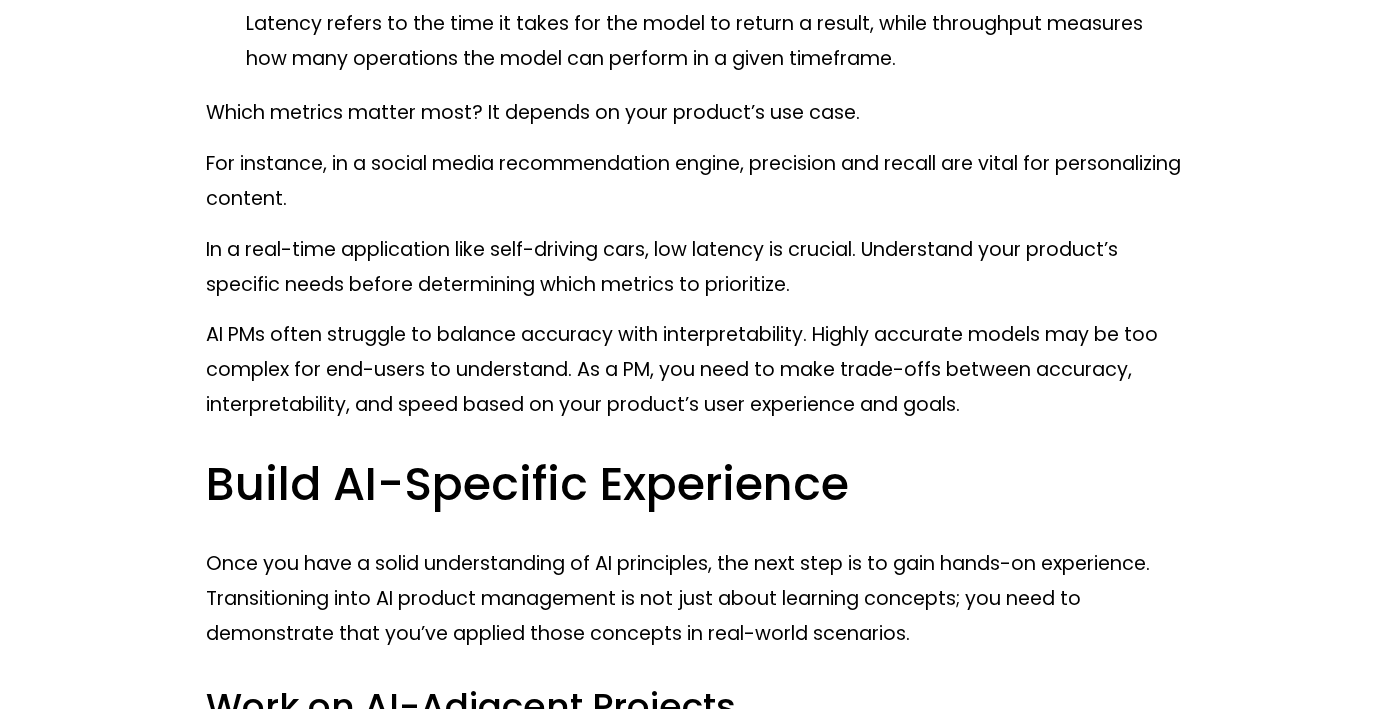 scroll, scrollTop: 10648, scrollLeft: 0, axis: vertical 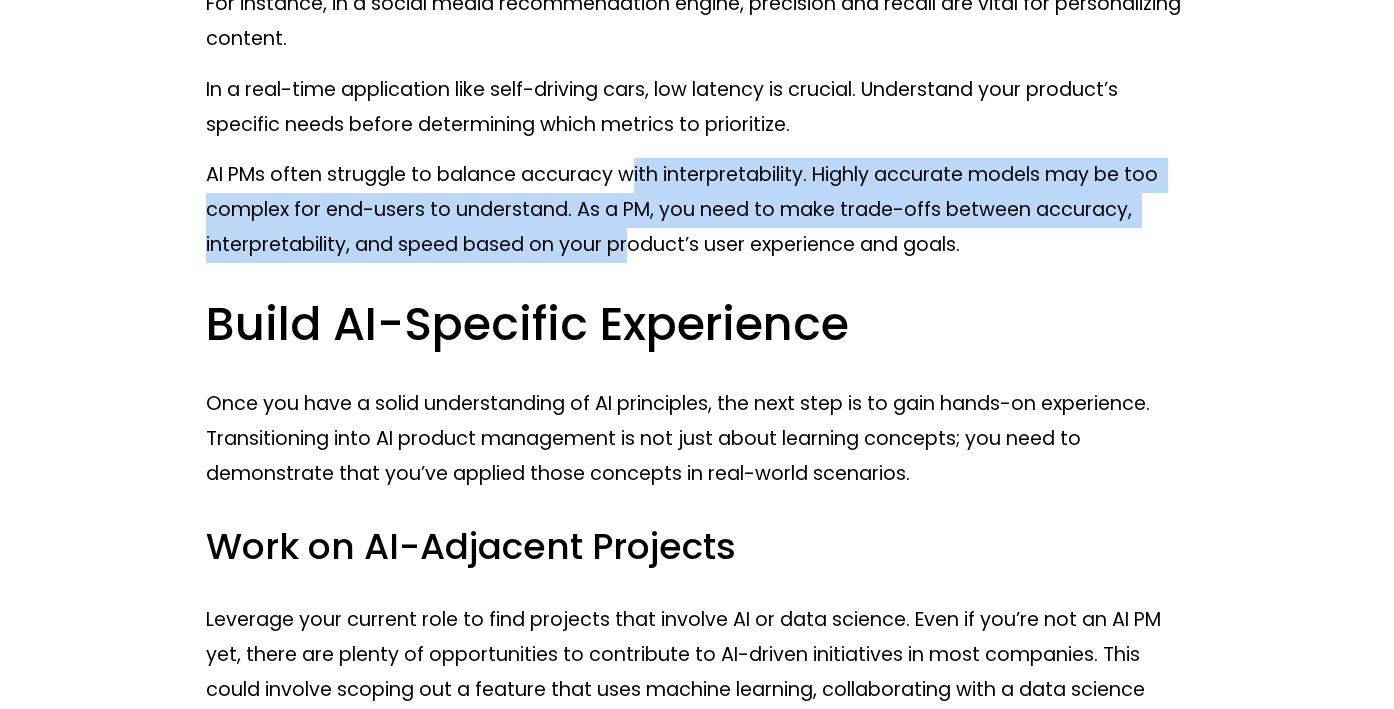 drag, startPoint x: 633, startPoint y: 242, endPoint x: 633, endPoint y: 317, distance: 75 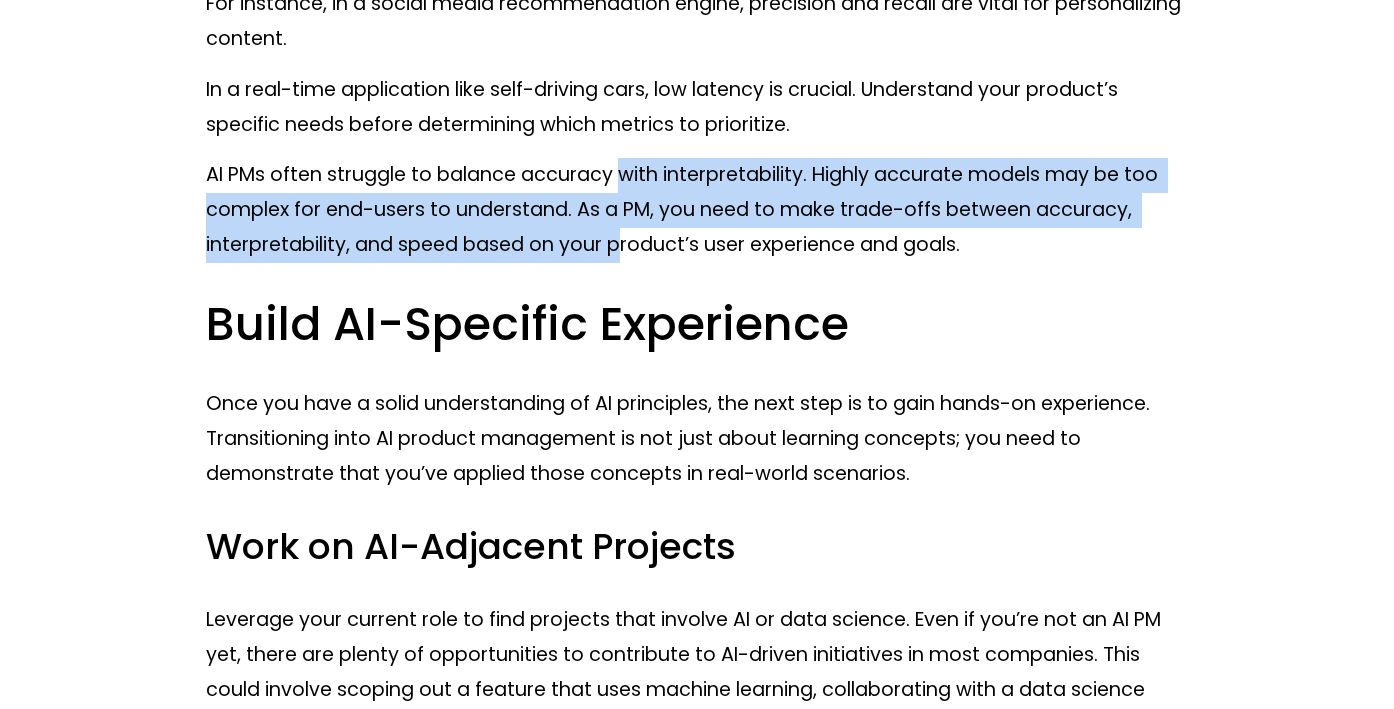 drag, startPoint x: 623, startPoint y: 236, endPoint x: 623, endPoint y: 306, distance: 70 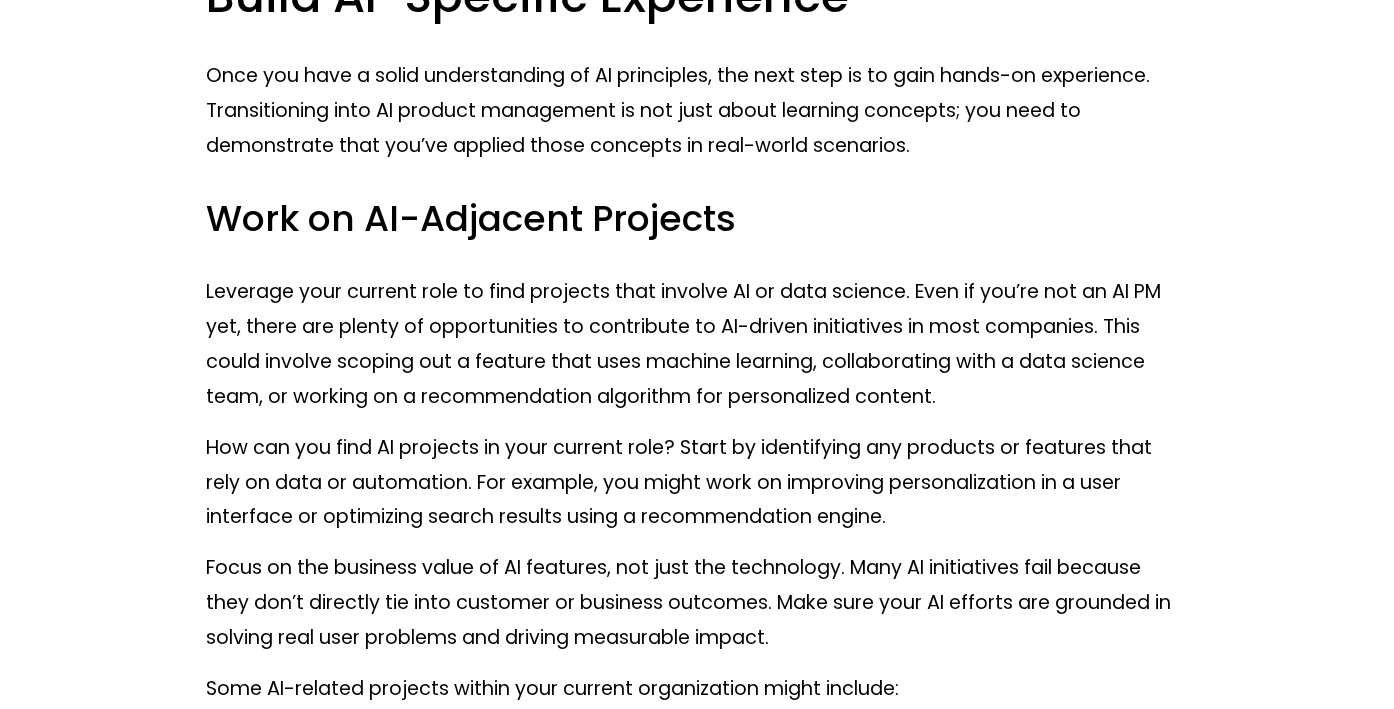 scroll, scrollTop: 11129, scrollLeft: 0, axis: vertical 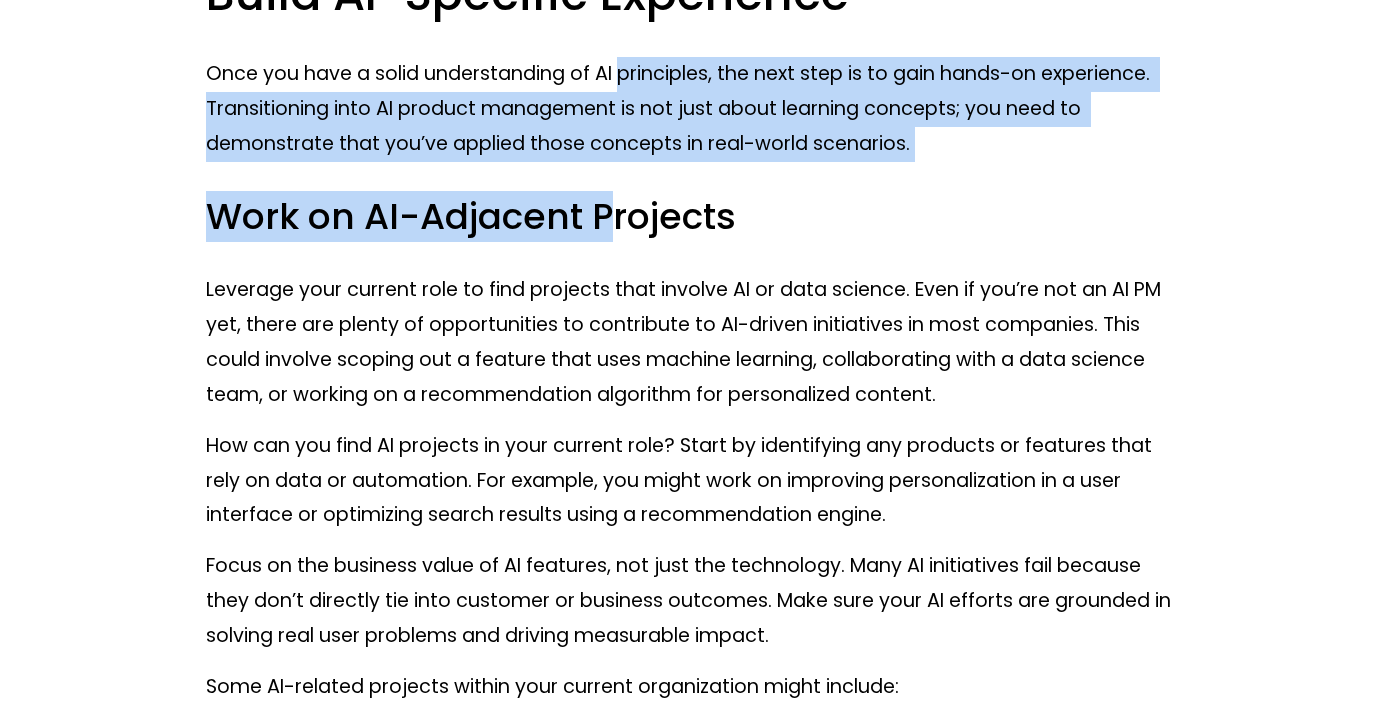 drag, startPoint x: 618, startPoint y: 149, endPoint x: 619, endPoint y: 264, distance: 115.00435 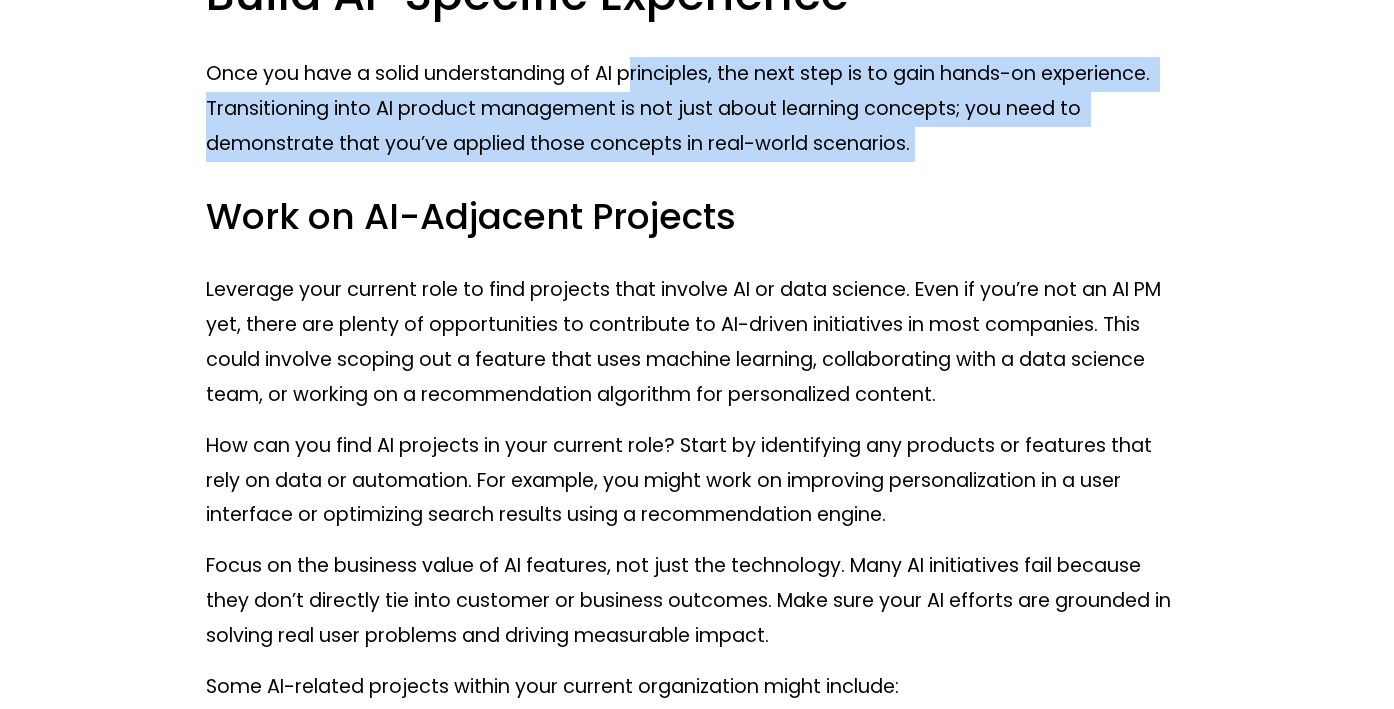 drag, startPoint x: 627, startPoint y: 136, endPoint x: 630, endPoint y: 236, distance: 100.04499 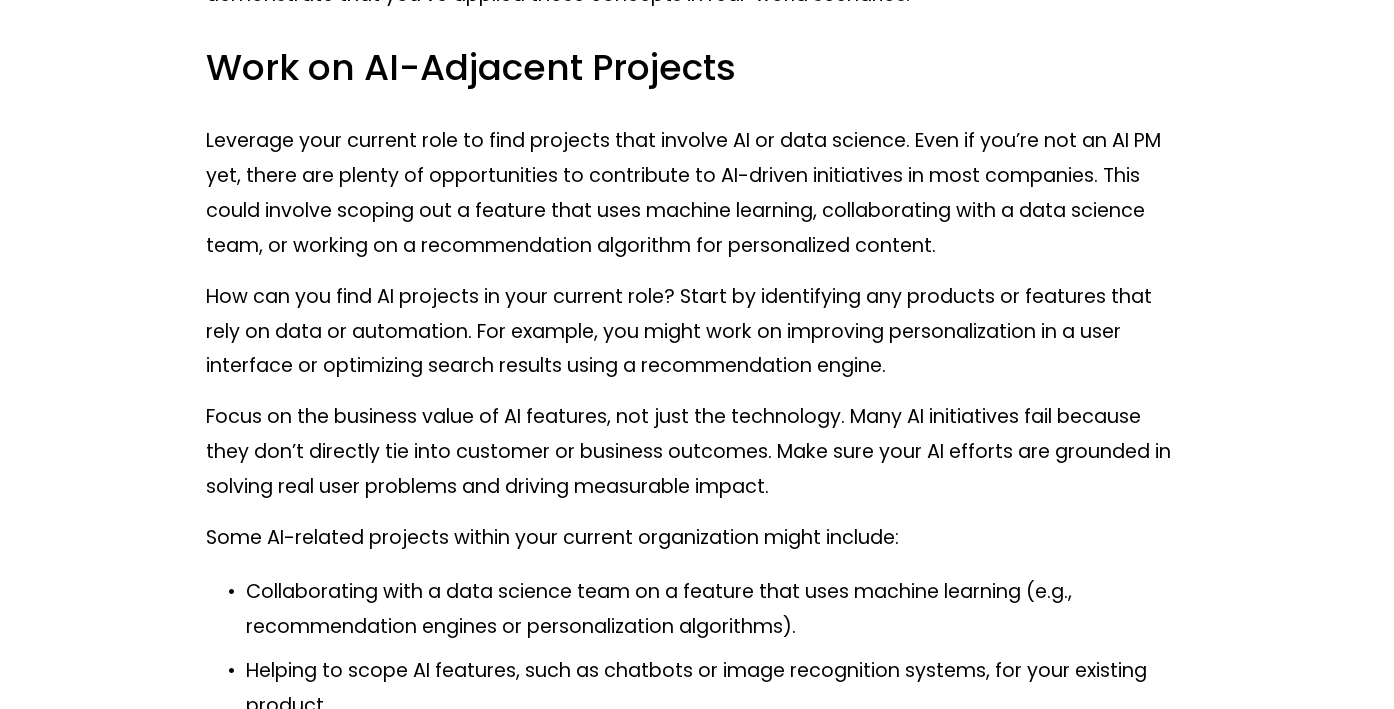 scroll, scrollTop: 11301, scrollLeft: 0, axis: vertical 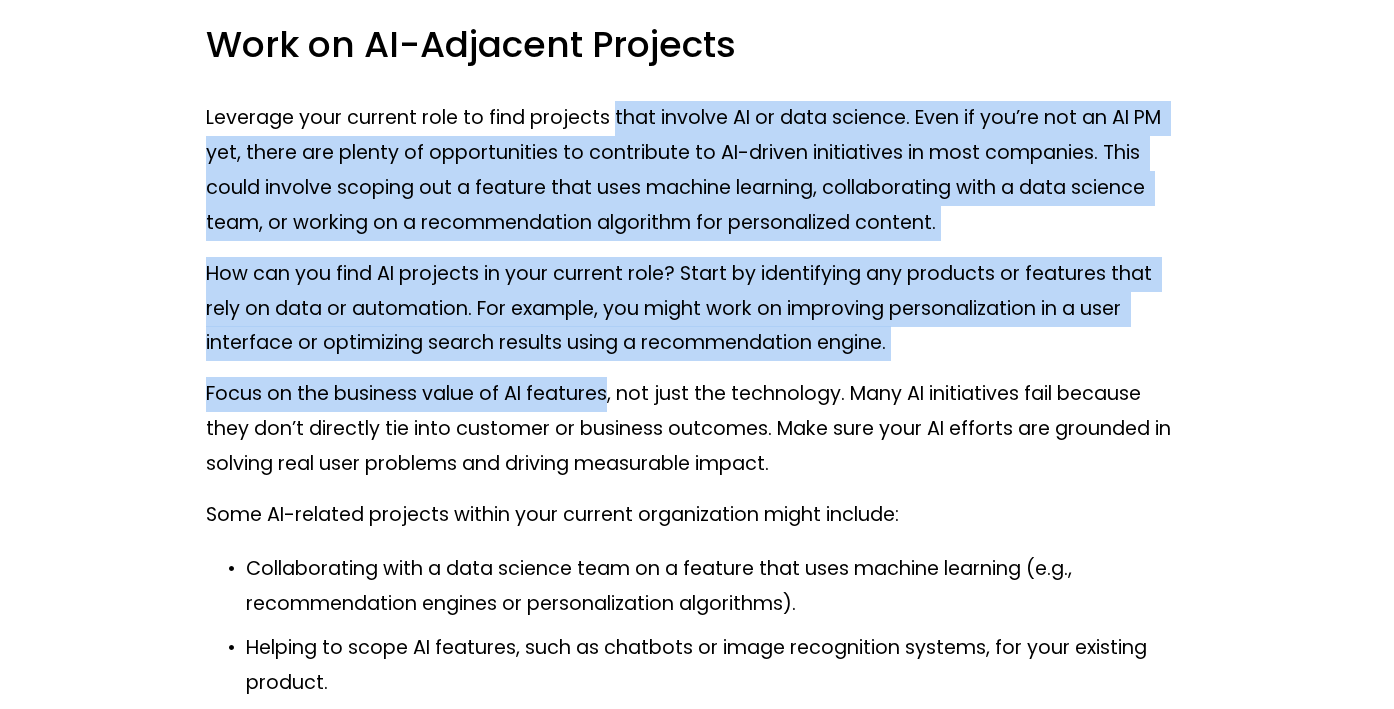 drag, startPoint x: 613, startPoint y: 193, endPoint x: 610, endPoint y: 482, distance: 289.01556 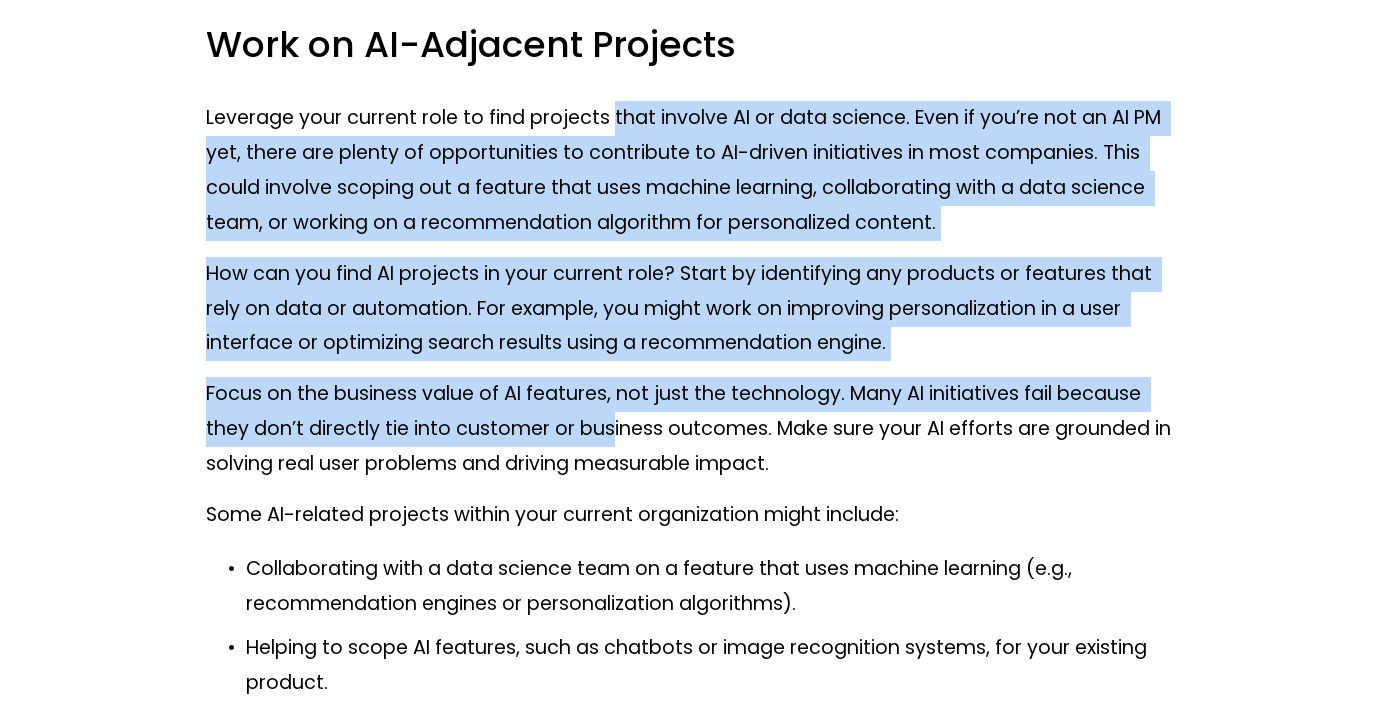 click on "Focus on the business value of AI features, not just the technology. Many AI initiatives fail because they don’t directly tie into customer or business outcomes. Make sure your AI efforts are grounded in solving real user problems and driving measurable impact." at bounding box center (697, 429) 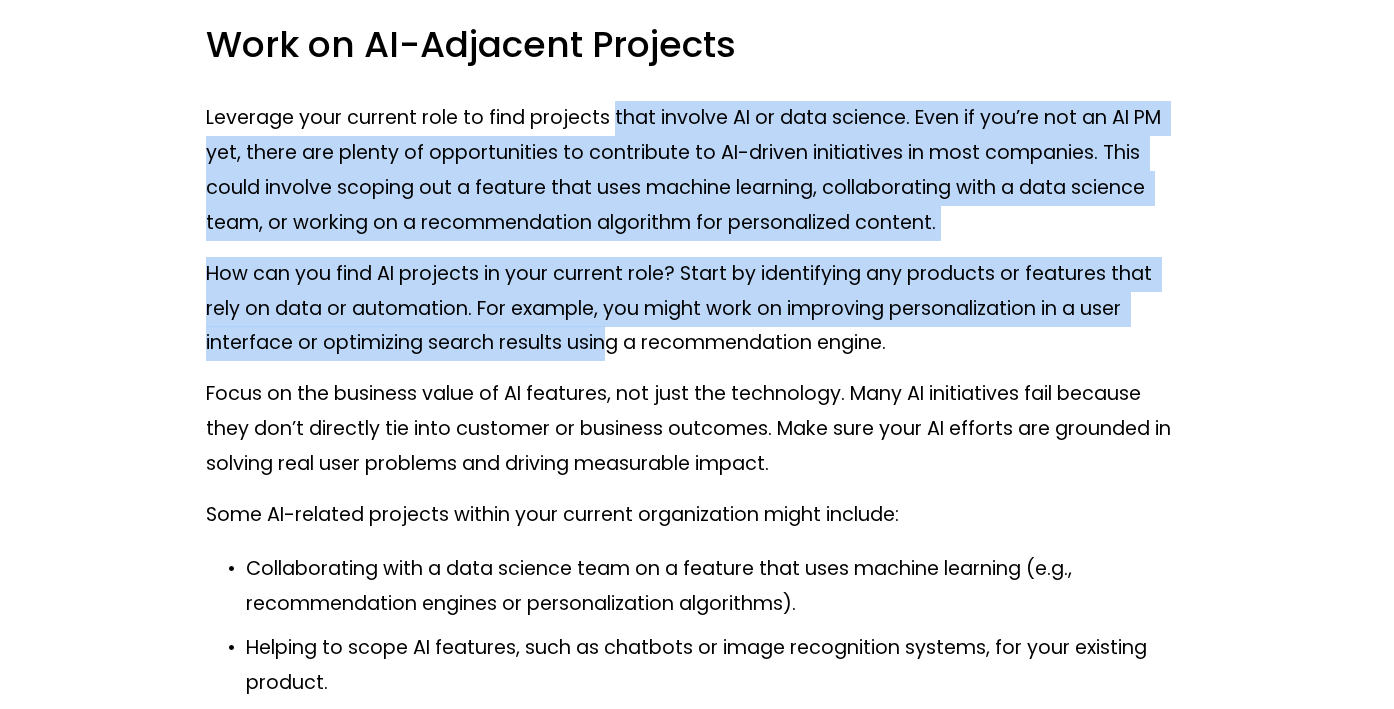 drag, startPoint x: 614, startPoint y: 186, endPoint x: 609, endPoint y: 431, distance: 245.05101 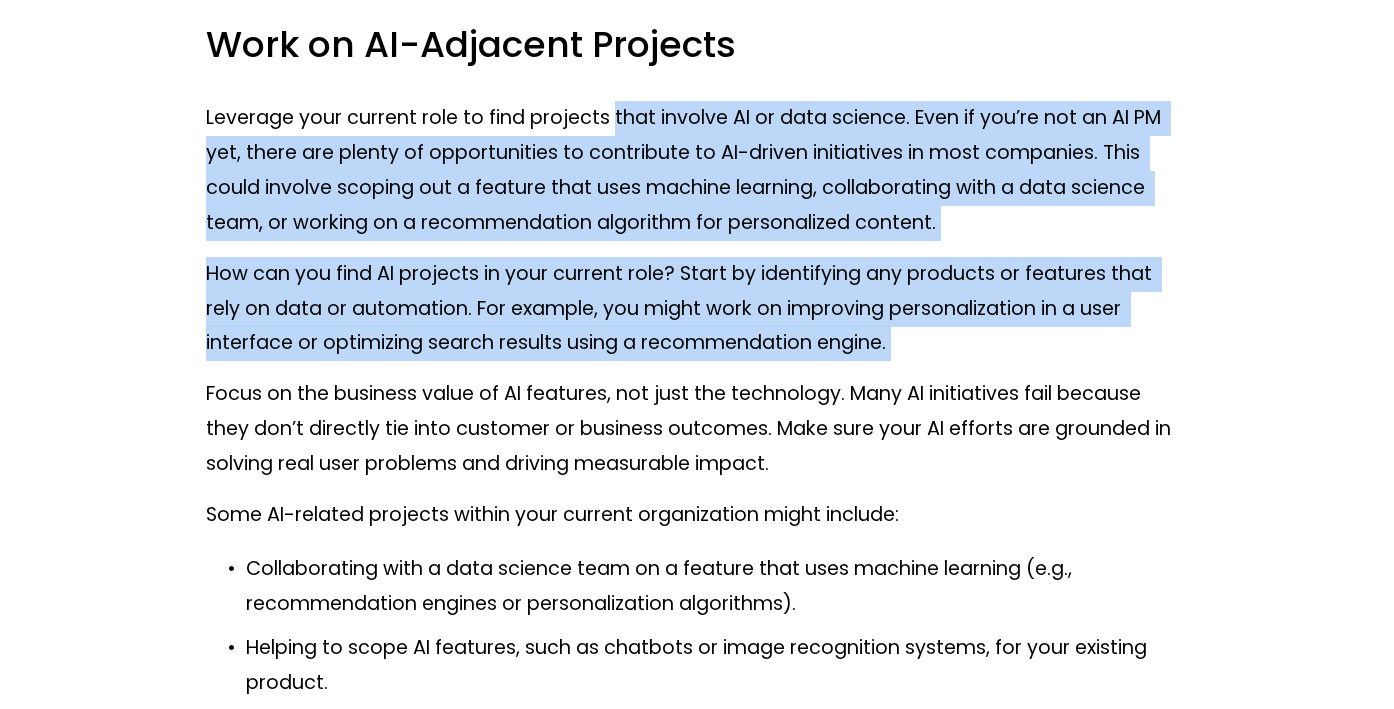 click on "Artificial Intelligence (AI) is rapidly transforming industries, and product management roles in this field are both in high demand and uniquely challenging. I’ve noticed that many early-career PMs are excited to pivot into AI, and I applaud this enthusiasm! But, I want to be clear: if you’re a product manager with strong skills but no direct experience in AI, the path to transitioning into AI product management requires targeted skill-building, strategic networking, and gaining experience in areas of AI that align with your career goals. In other words, it’s going to take hard, focused work to make it happen. But, it’ll be worth it. To help make this hard work a little bit easier, I’ve written this guide to help you navigate that transition, from understanding AI fundamentals to positioning yourself as a compelling AI PM candidate. What Makes AI Product Management Different? AI Products Are Data-Centric data . (how it’s collected, labeled, and processed)  is crucial.  experiments don’t  one" at bounding box center [697, 933] 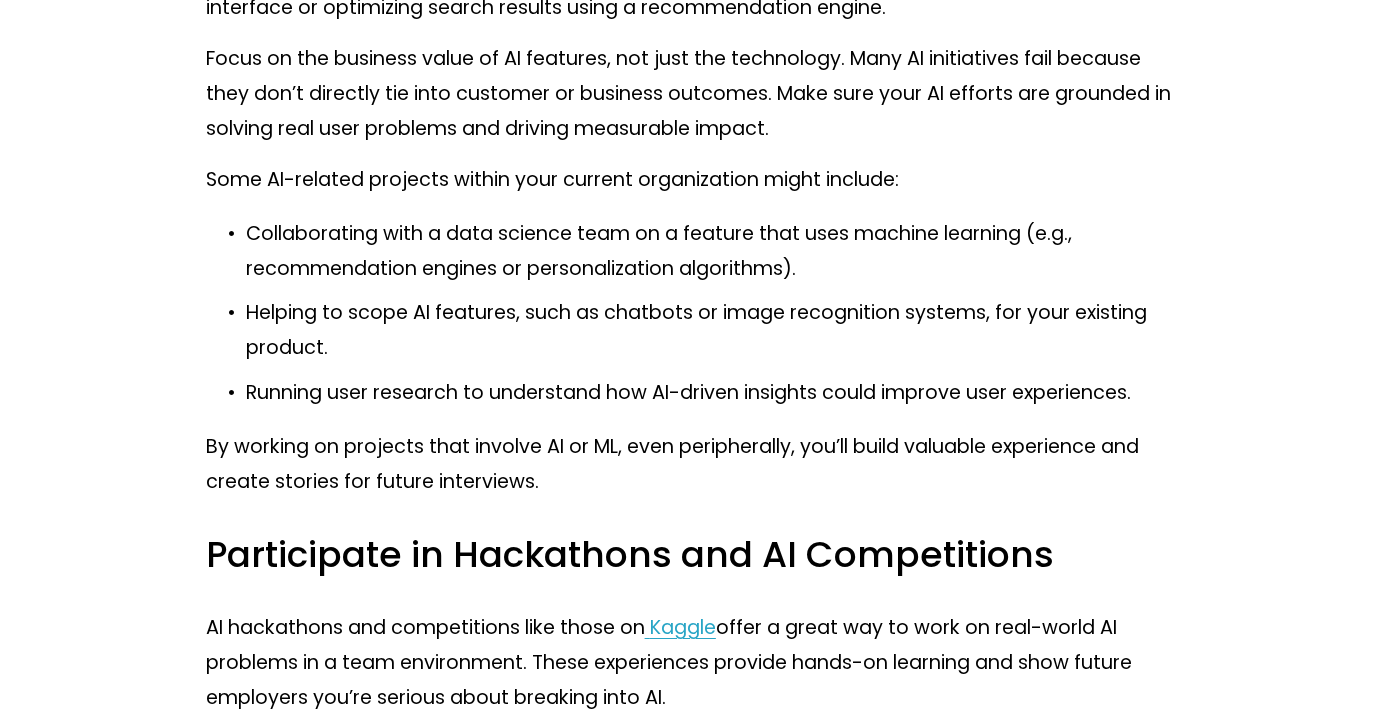 scroll, scrollTop: 11643, scrollLeft: 0, axis: vertical 